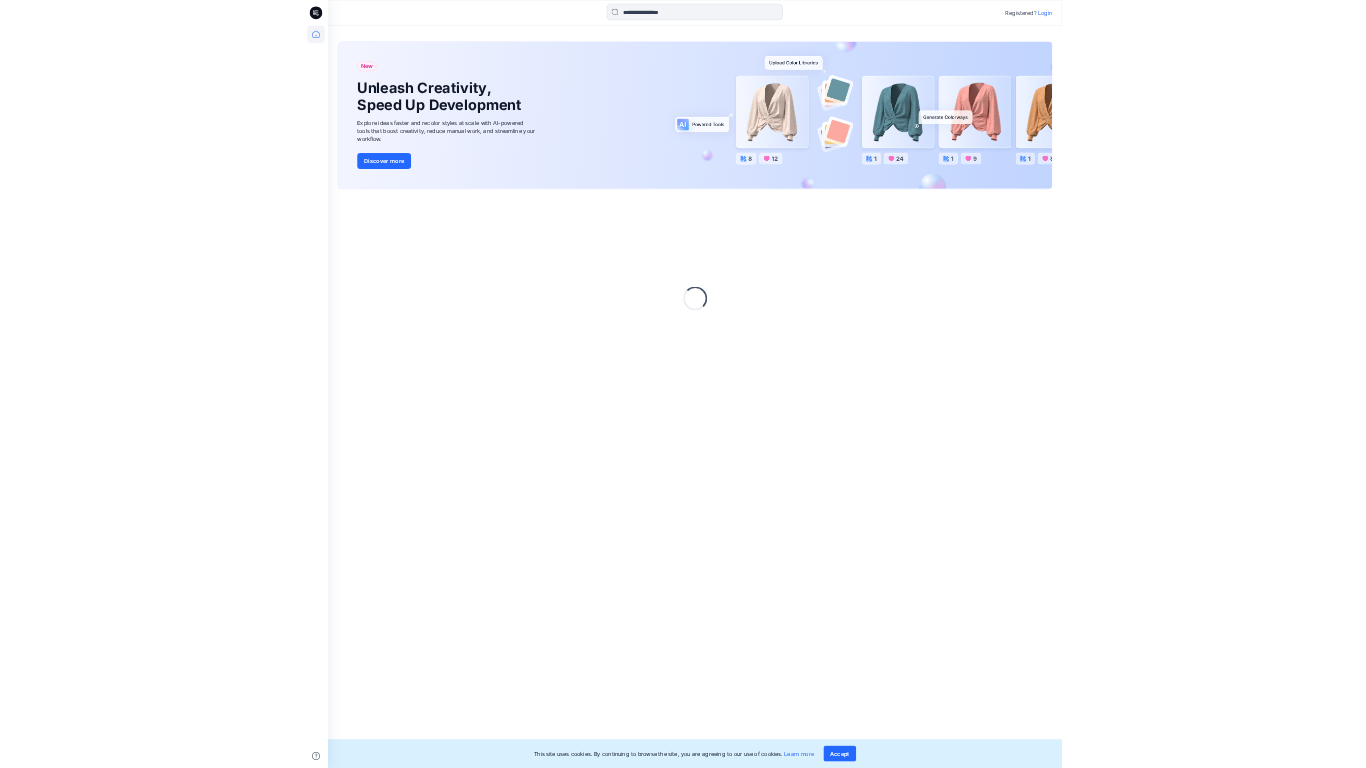 scroll, scrollTop: 0, scrollLeft: 0, axis: both 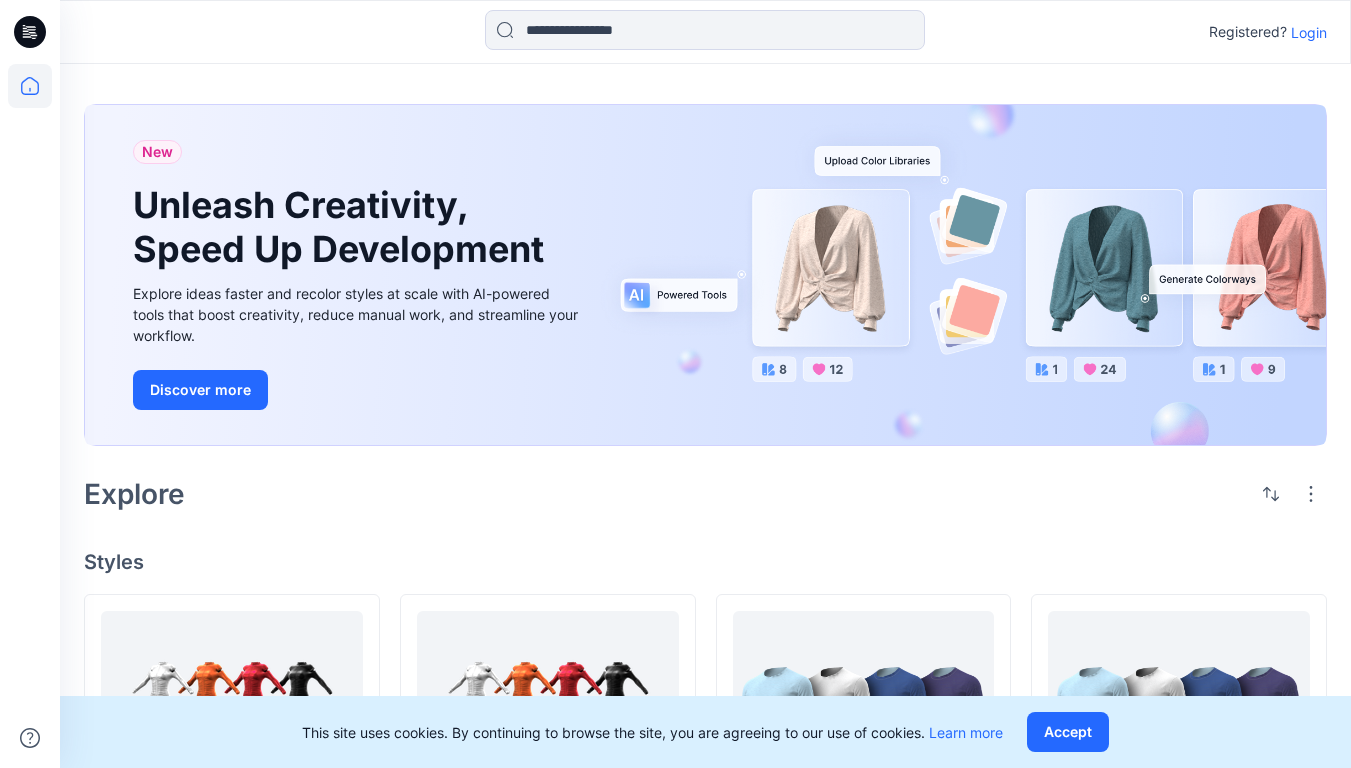 click on "Login" at bounding box center [1309, 32] 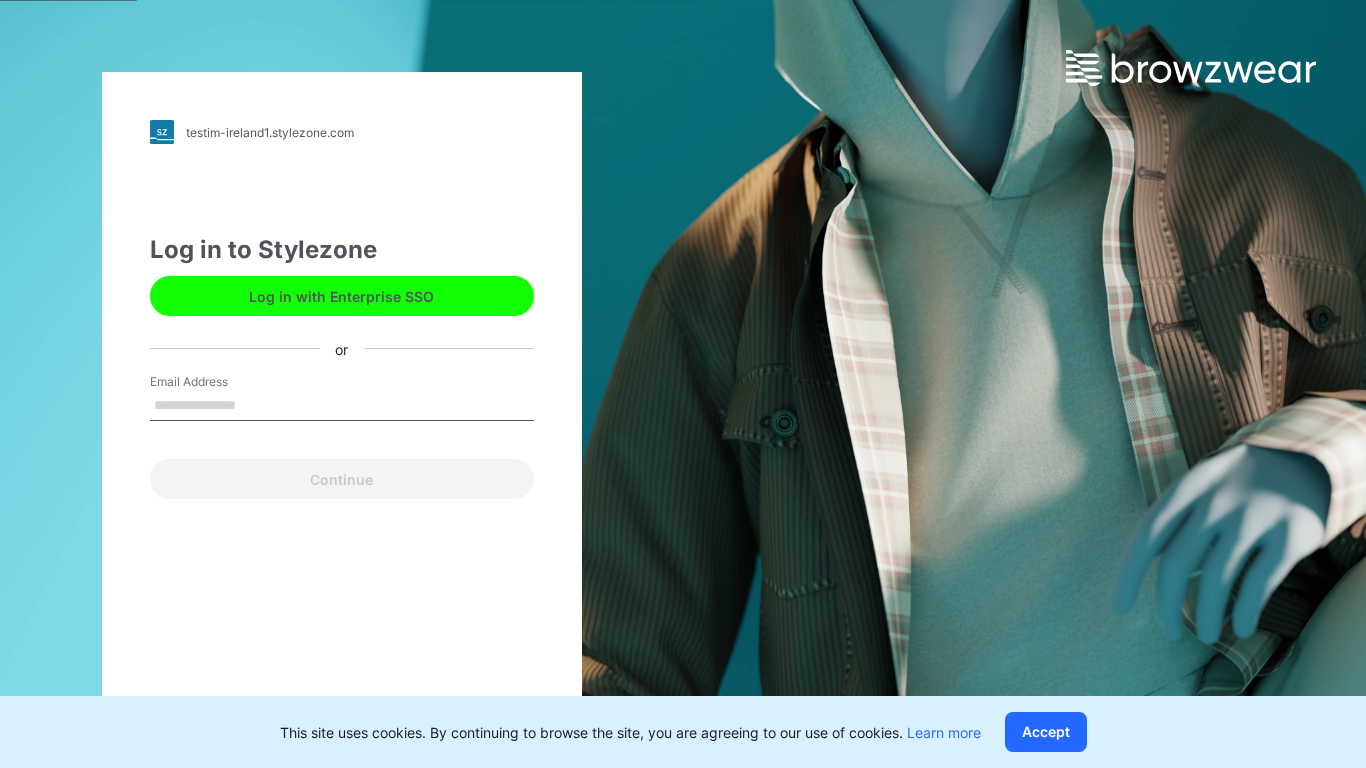 click on "Email Address" at bounding box center [342, 406] 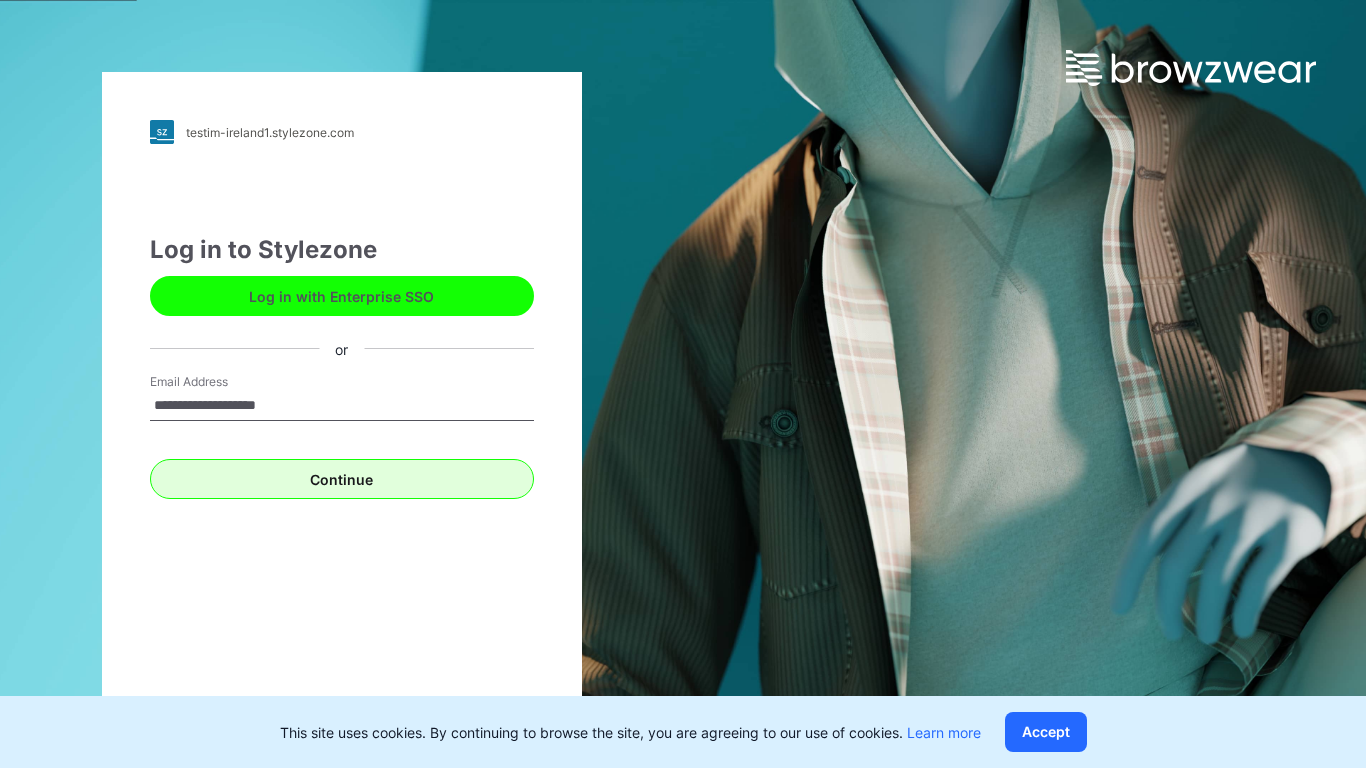 type on "**********" 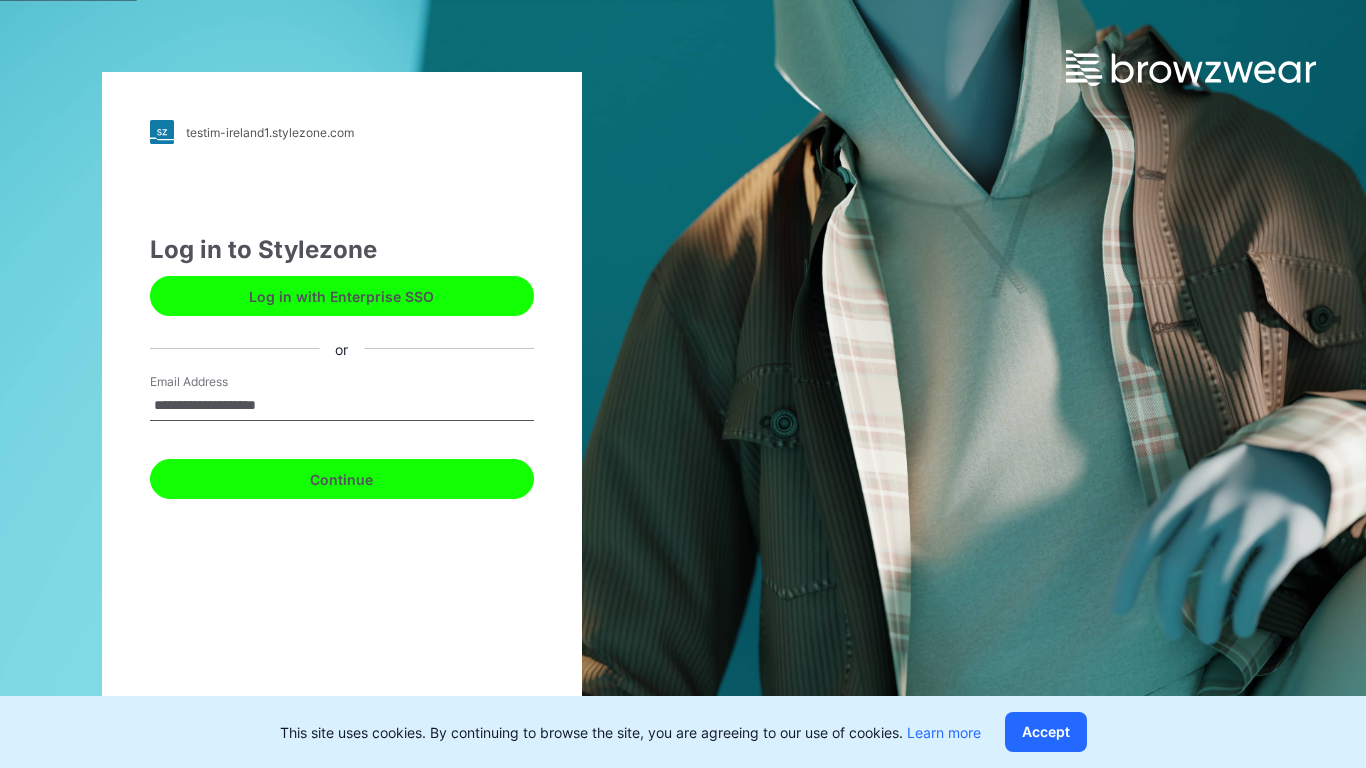 click on "Continue" at bounding box center (342, 479) 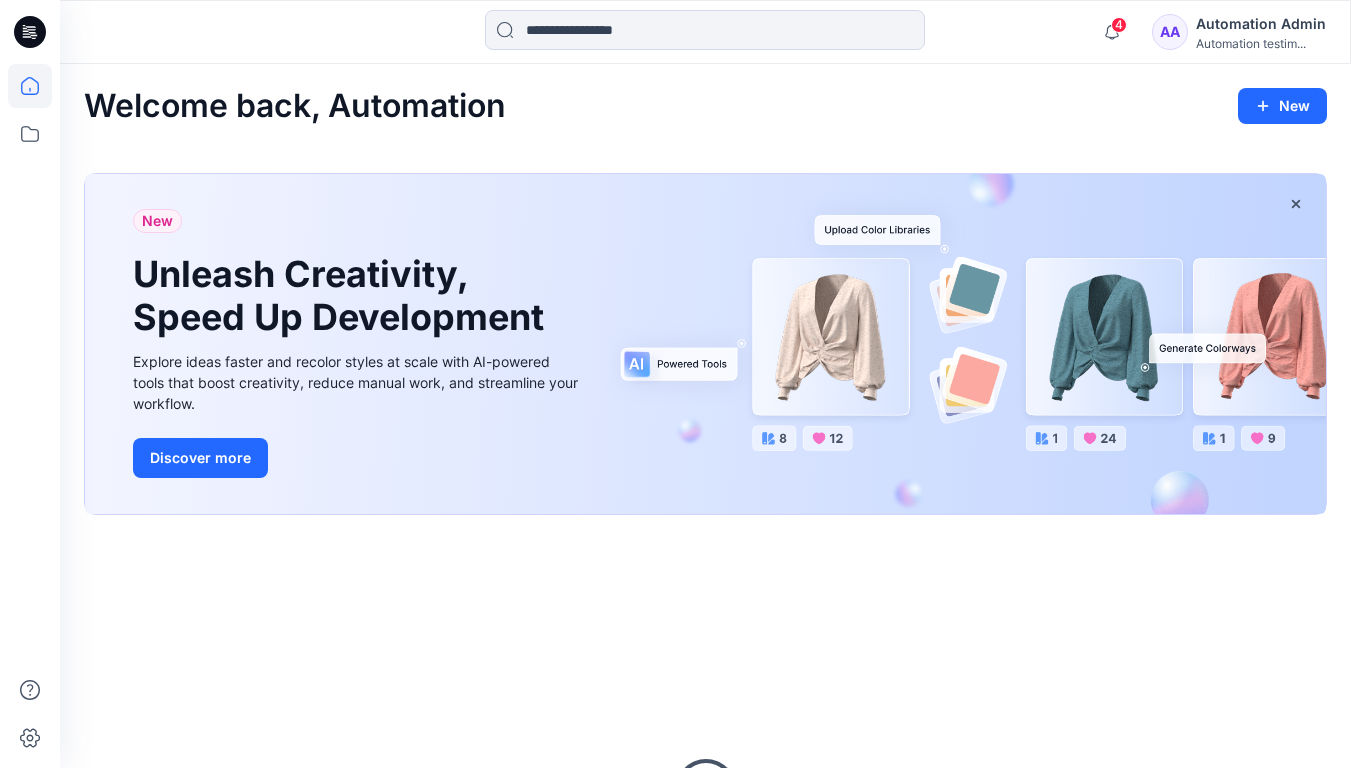 scroll, scrollTop: 0, scrollLeft: 0, axis: both 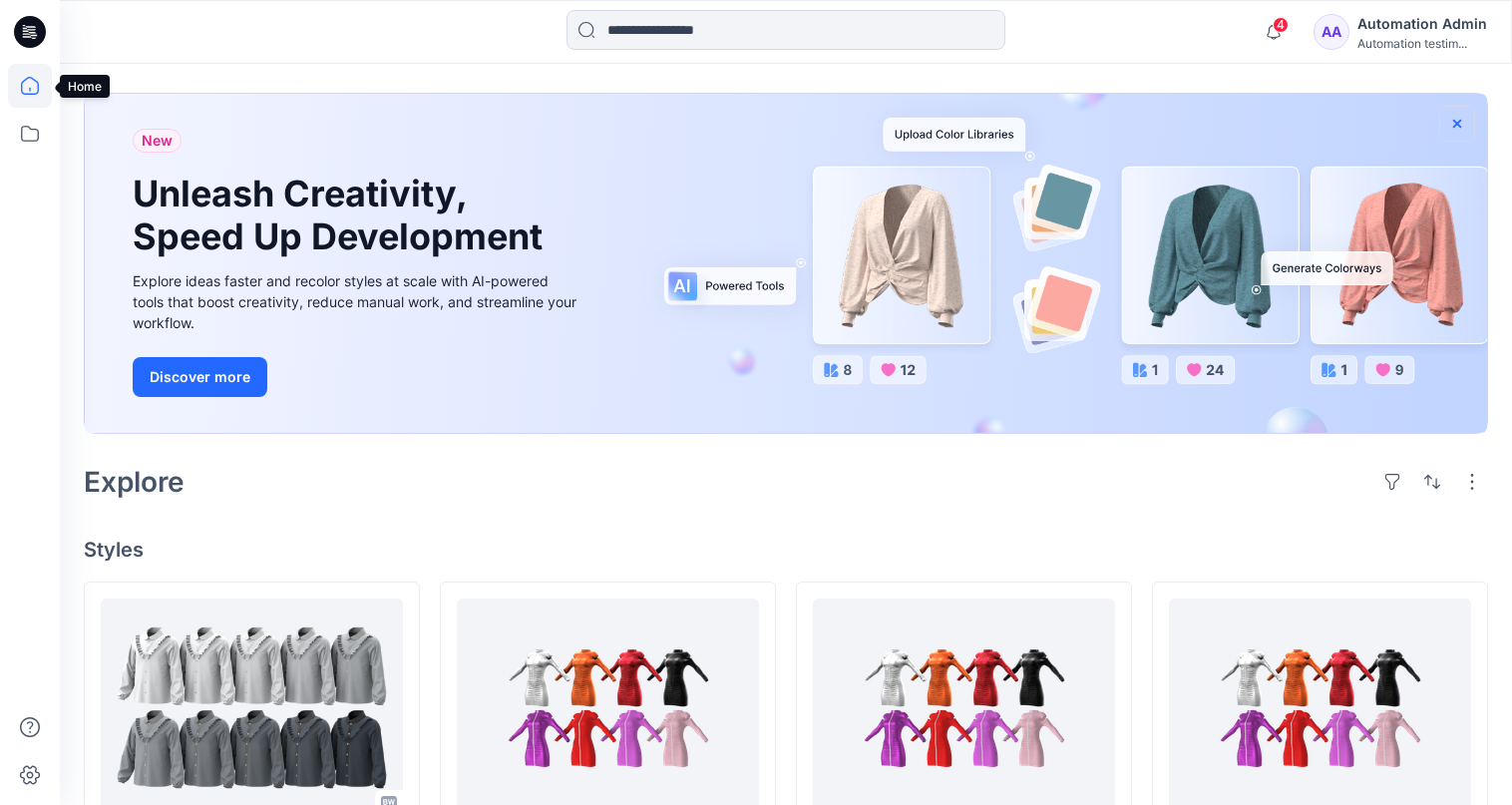 click 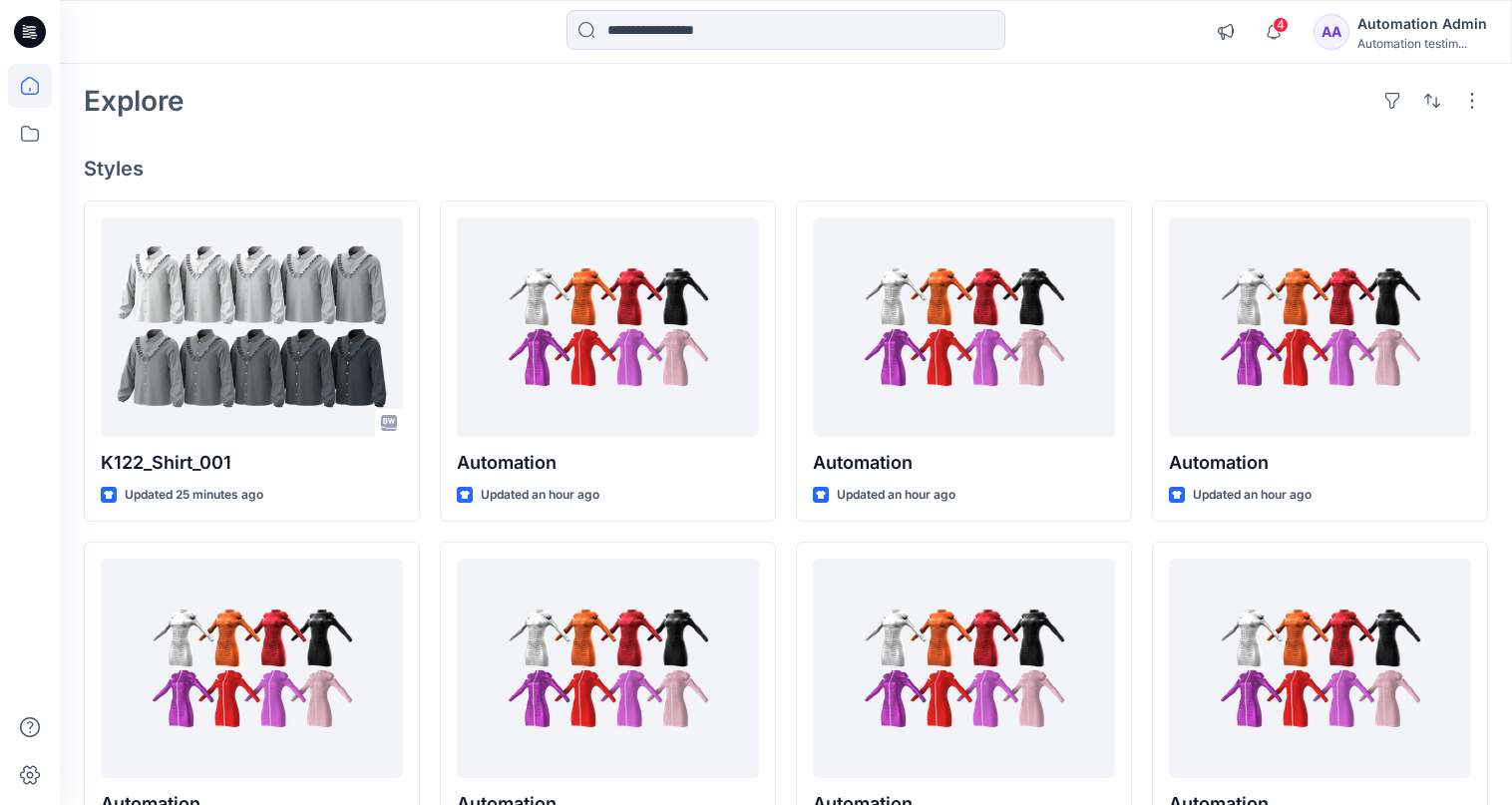 click on "Automation testim..." at bounding box center [1422, 43] 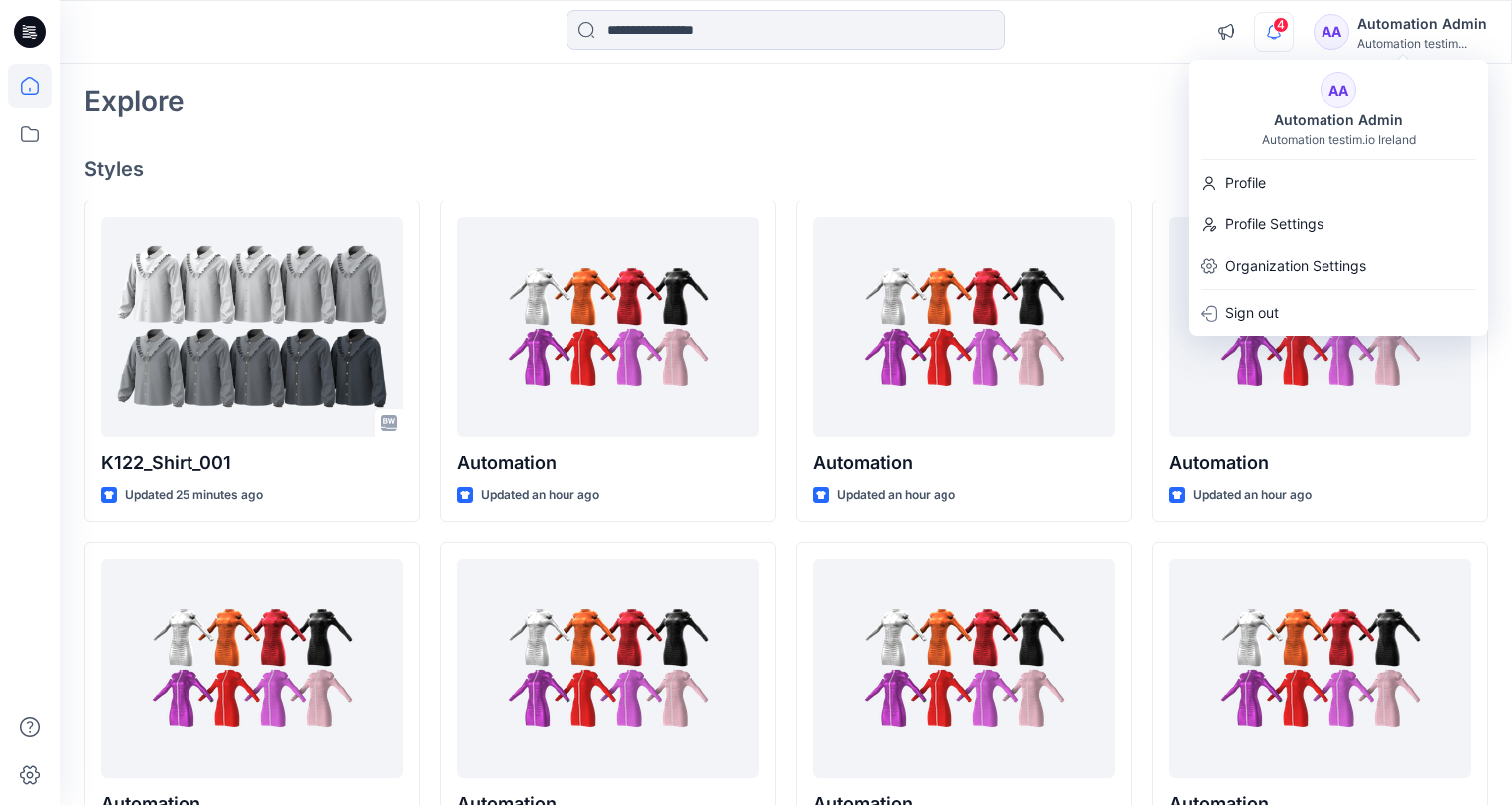 click 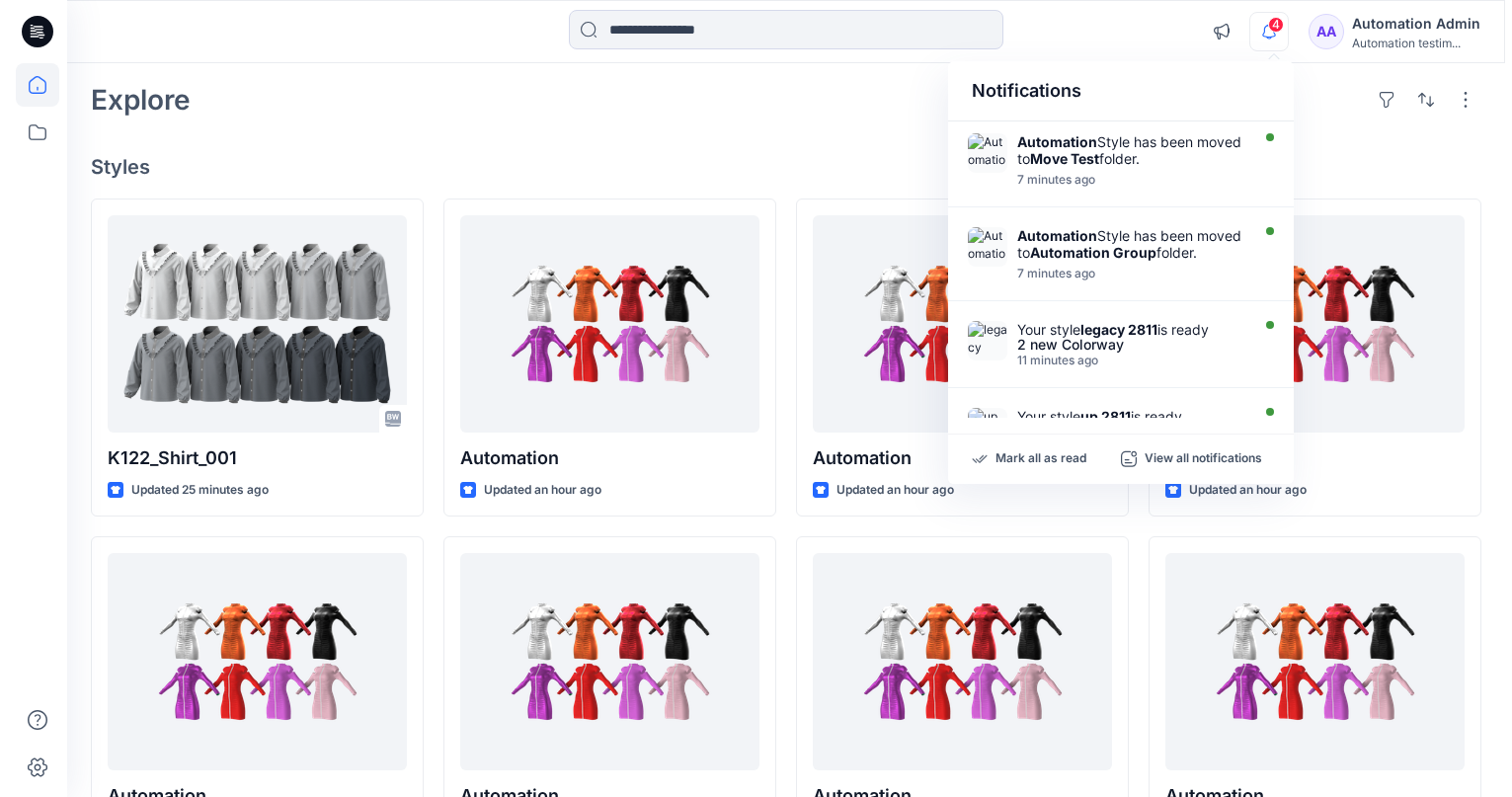 scroll, scrollTop: 0, scrollLeft: 0, axis: both 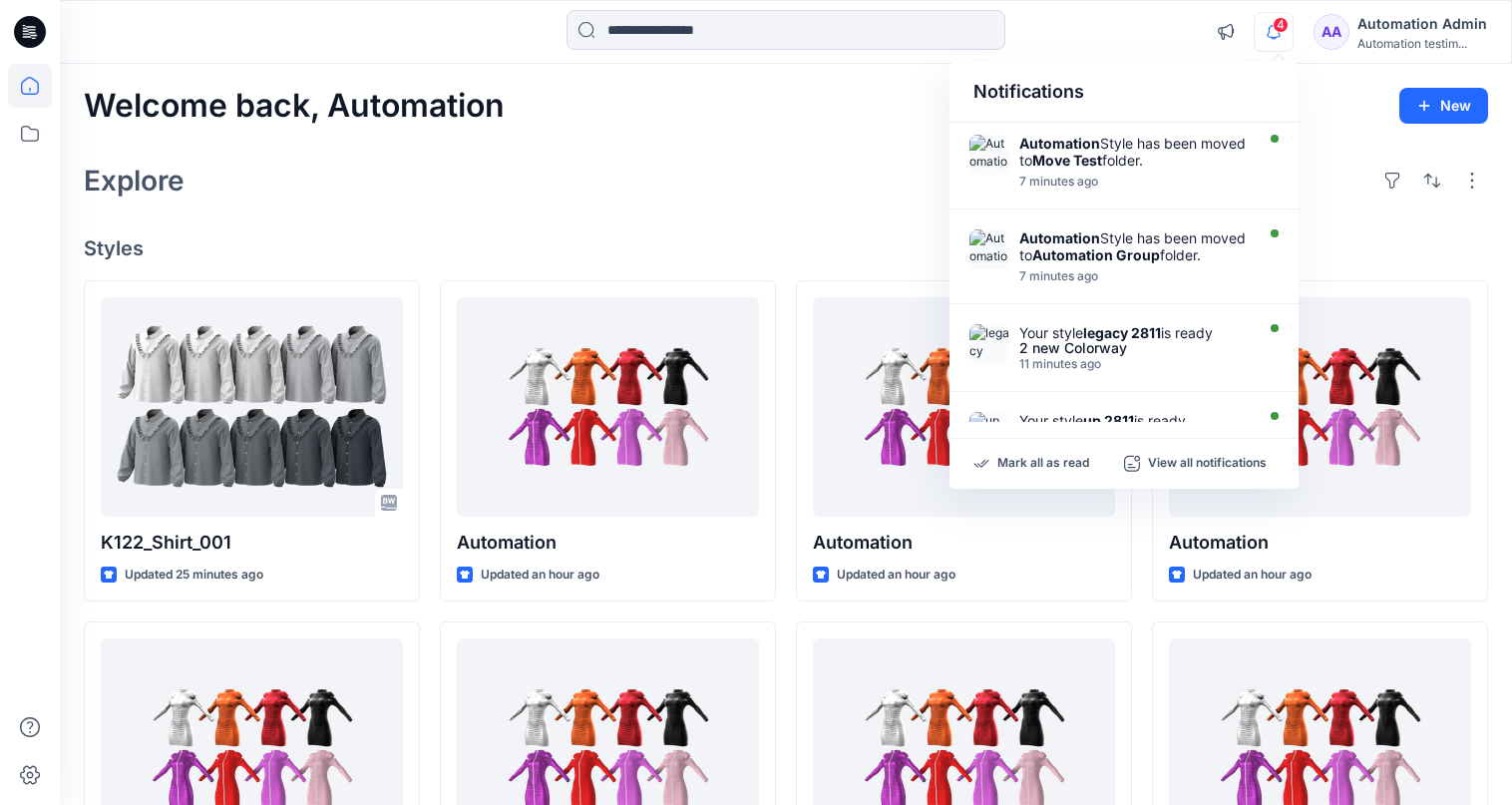 click on "Notifications" at bounding box center (1124, 92) 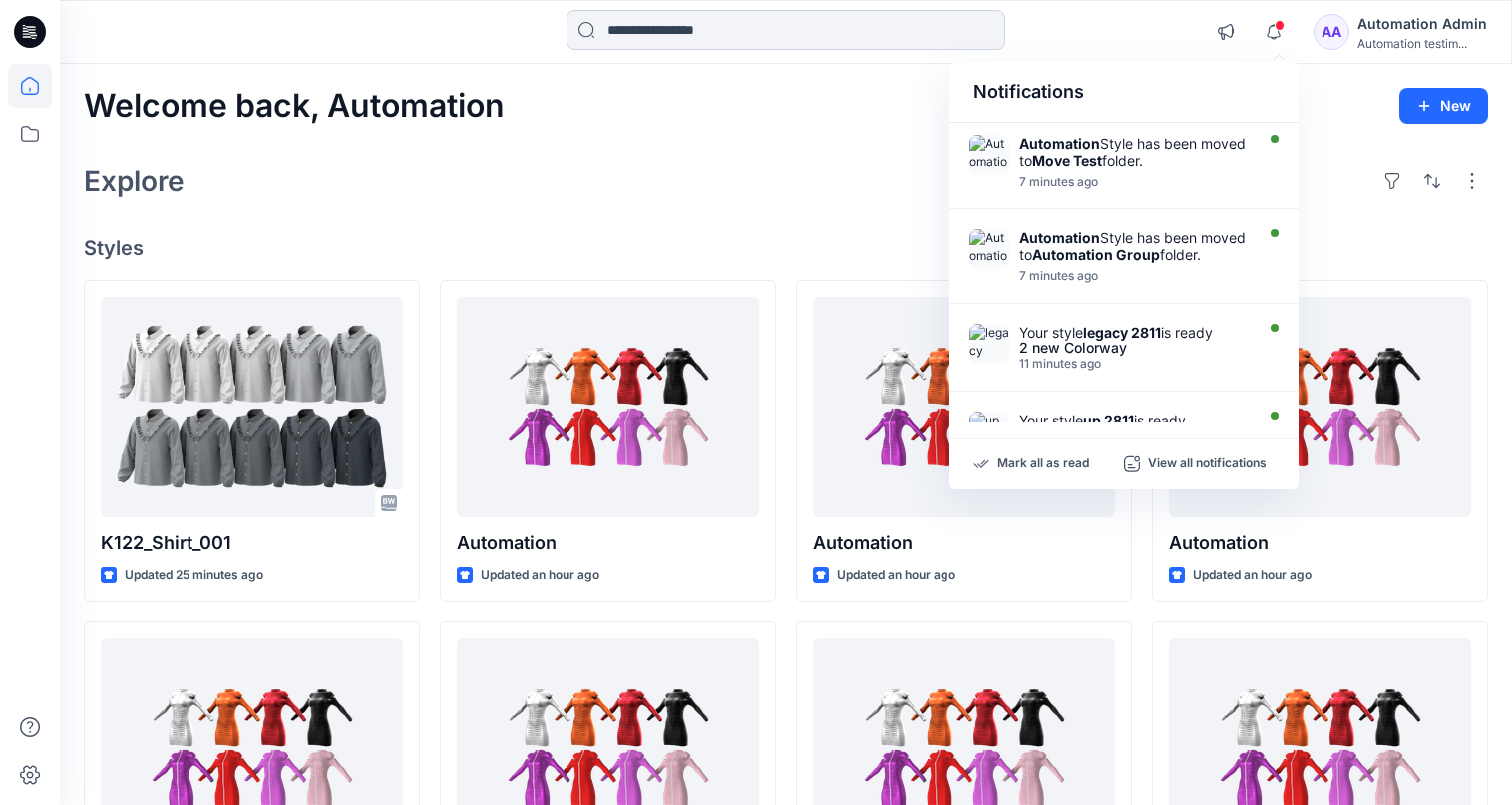 click at bounding box center [786, 30] 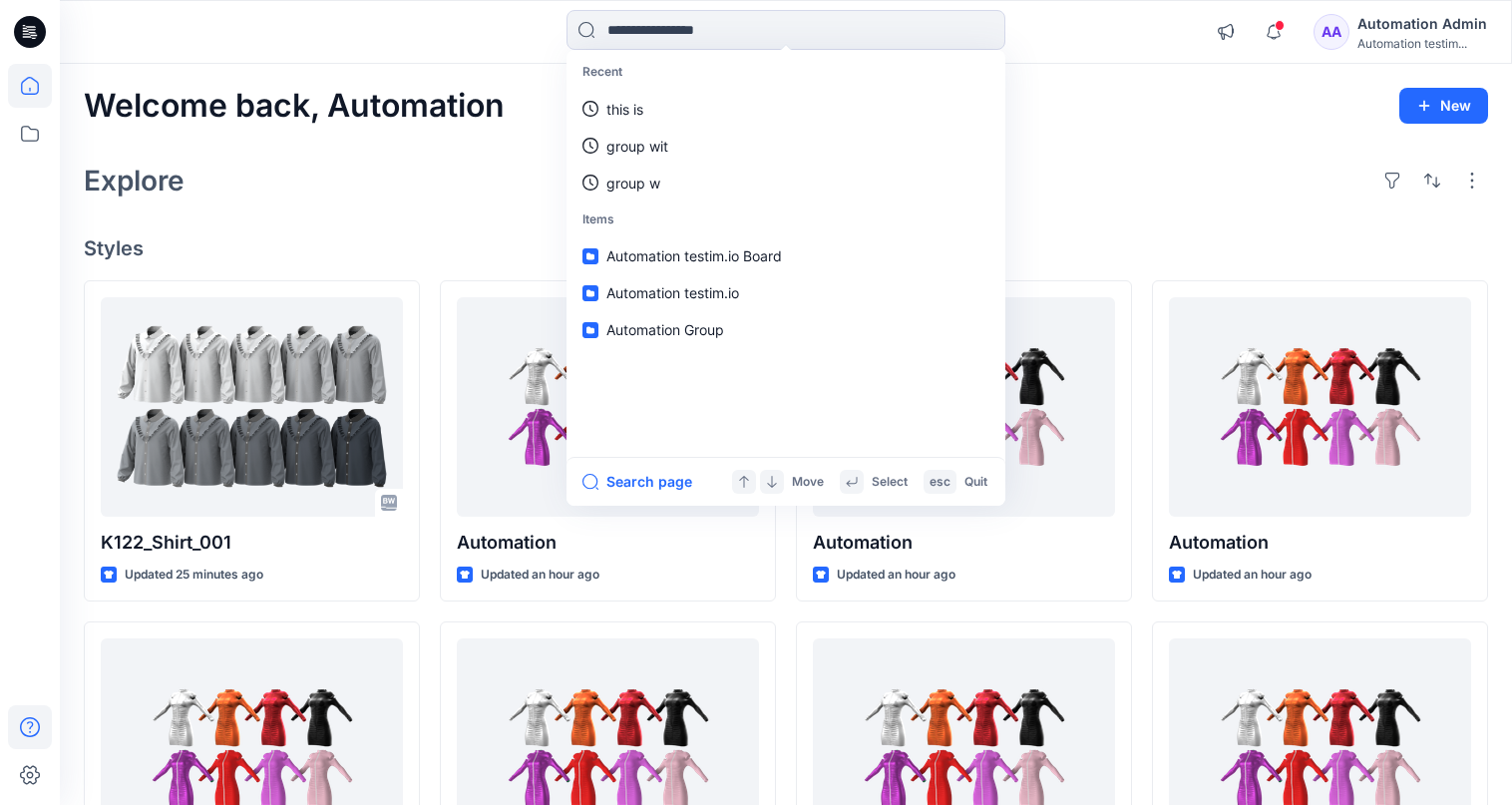 click 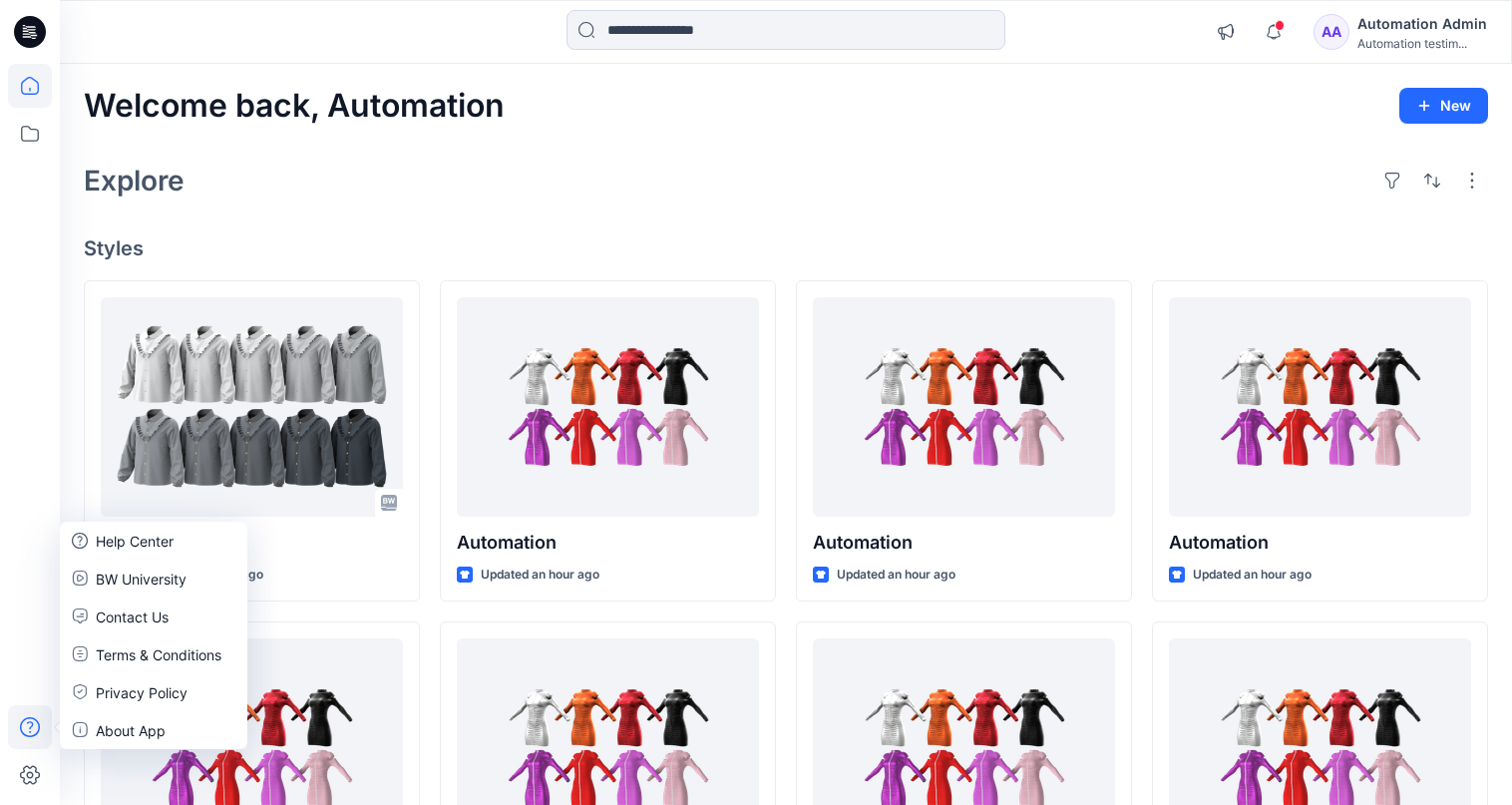 click on "Explore" at bounding box center (786, 181) 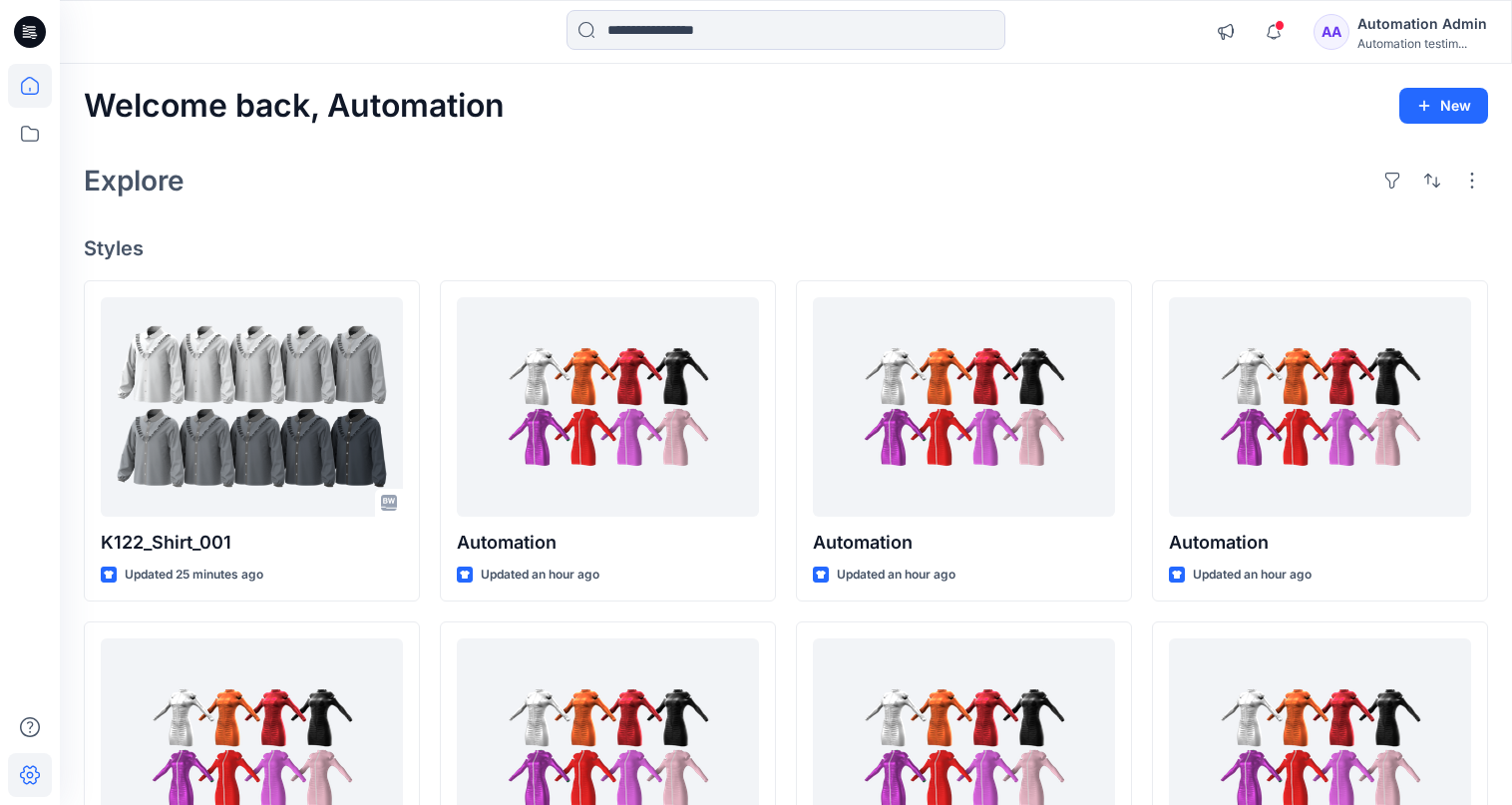 click 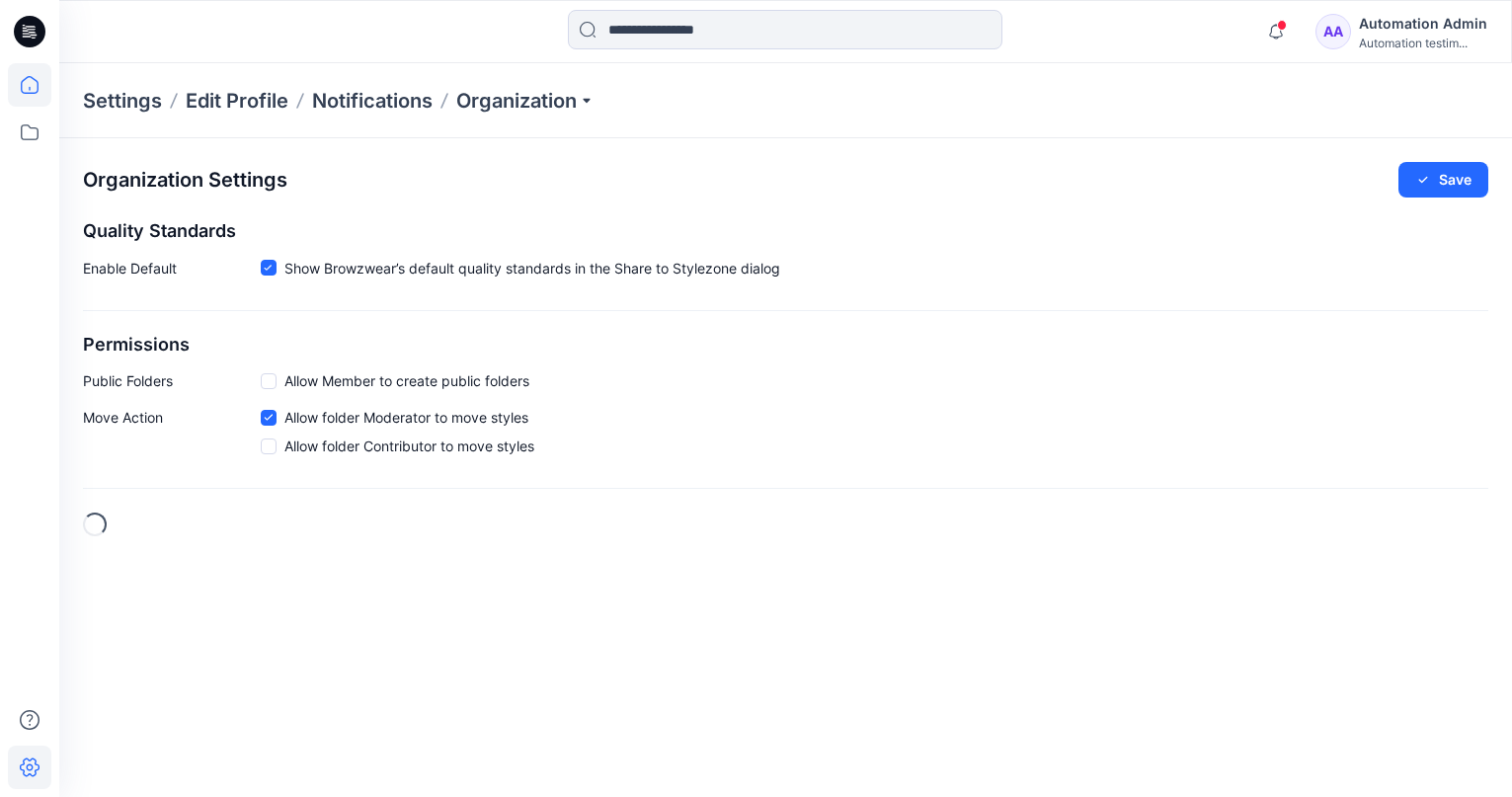 click 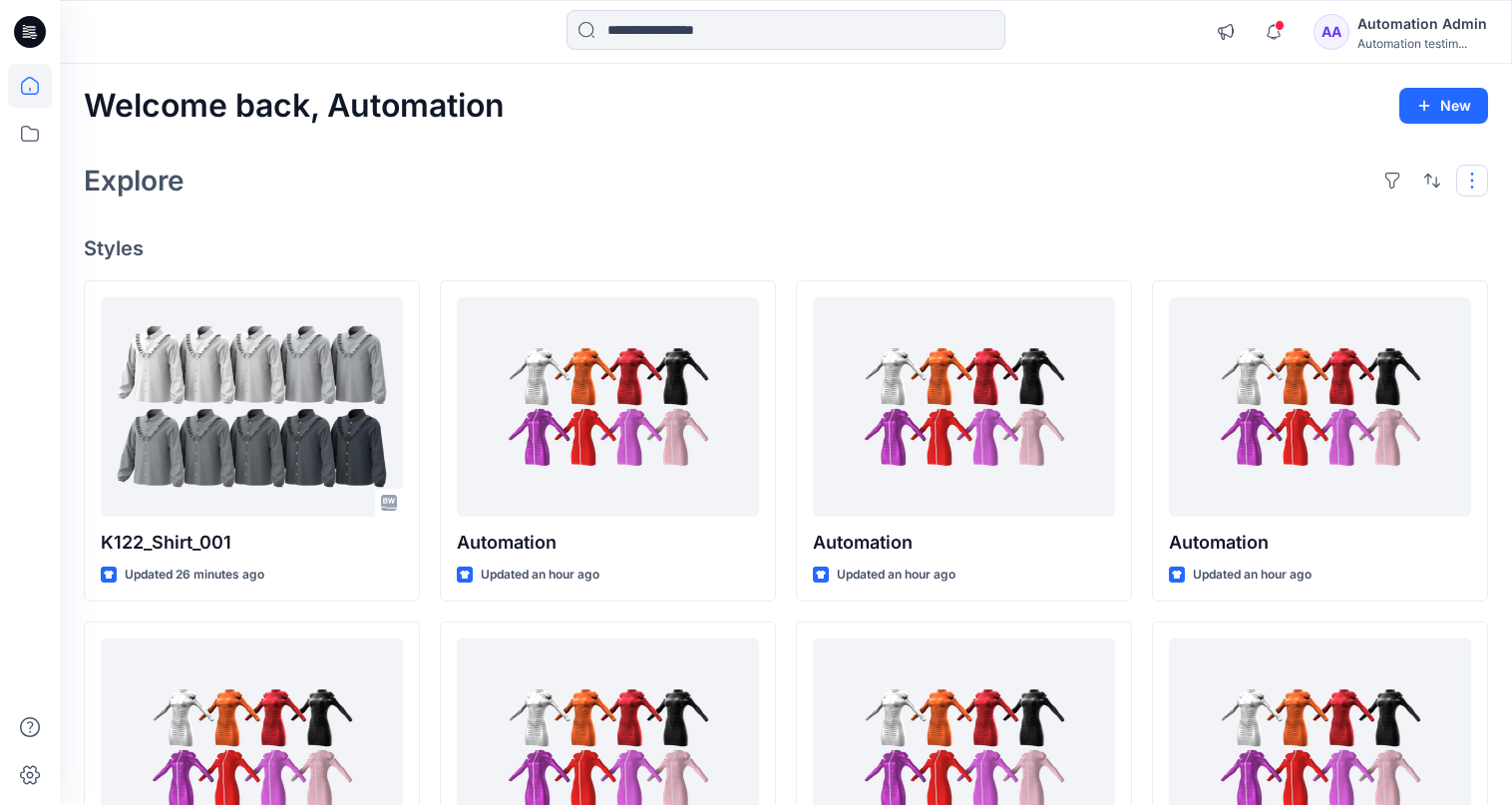 click at bounding box center [1472, 181] 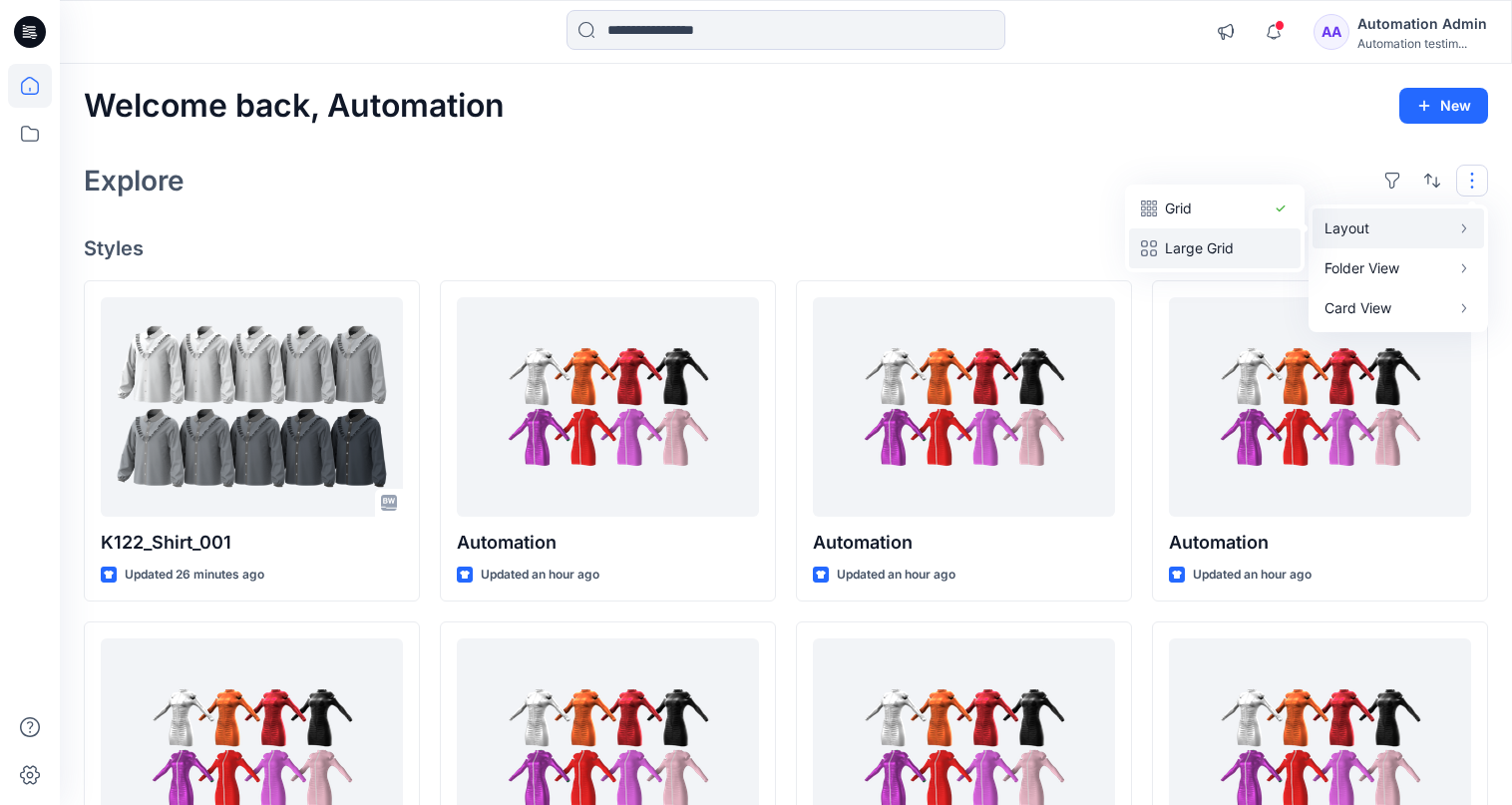 click on "Large Grid" at bounding box center [1215, 248] 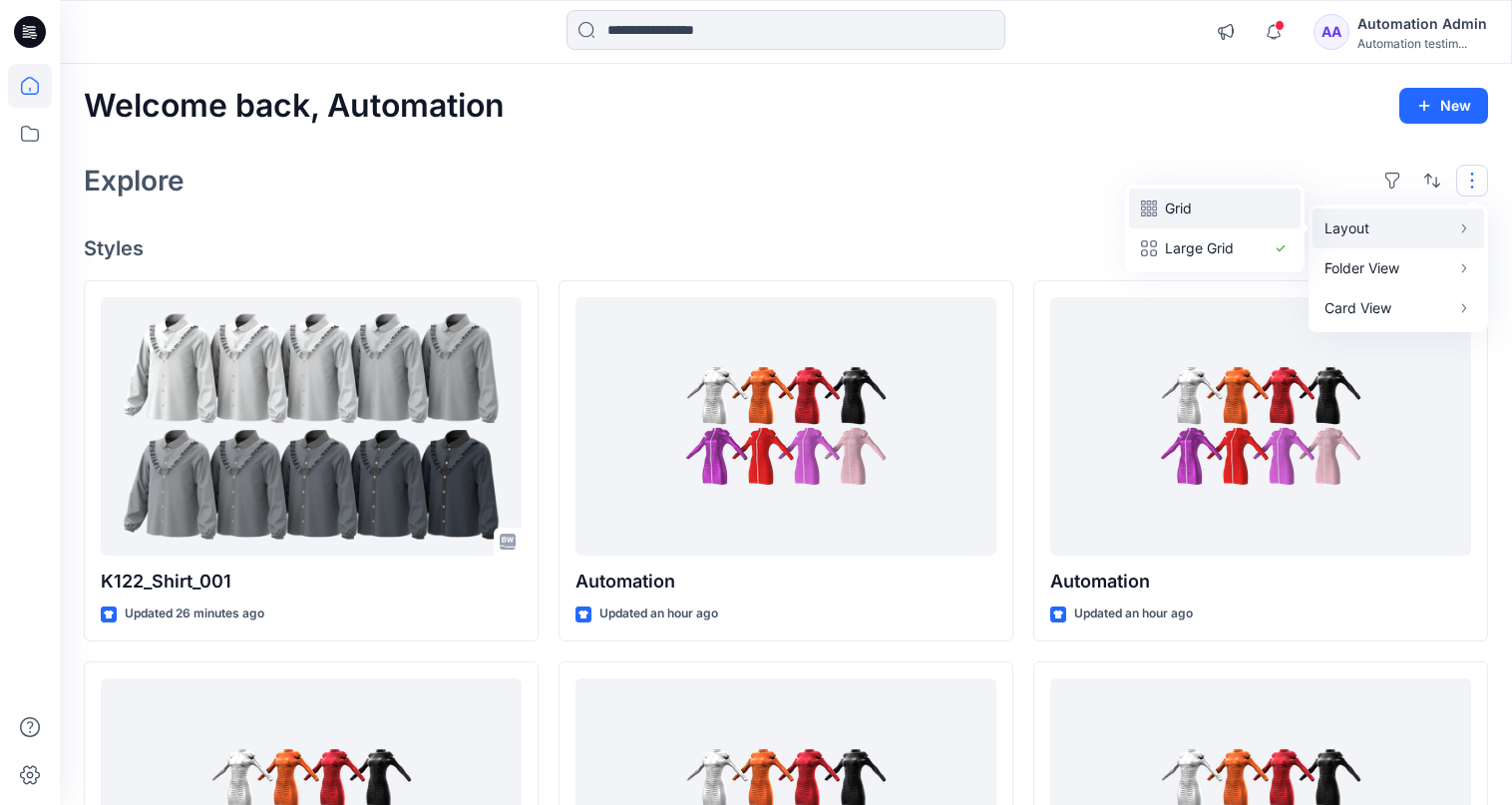 click on "Grid" at bounding box center (1215, 208) 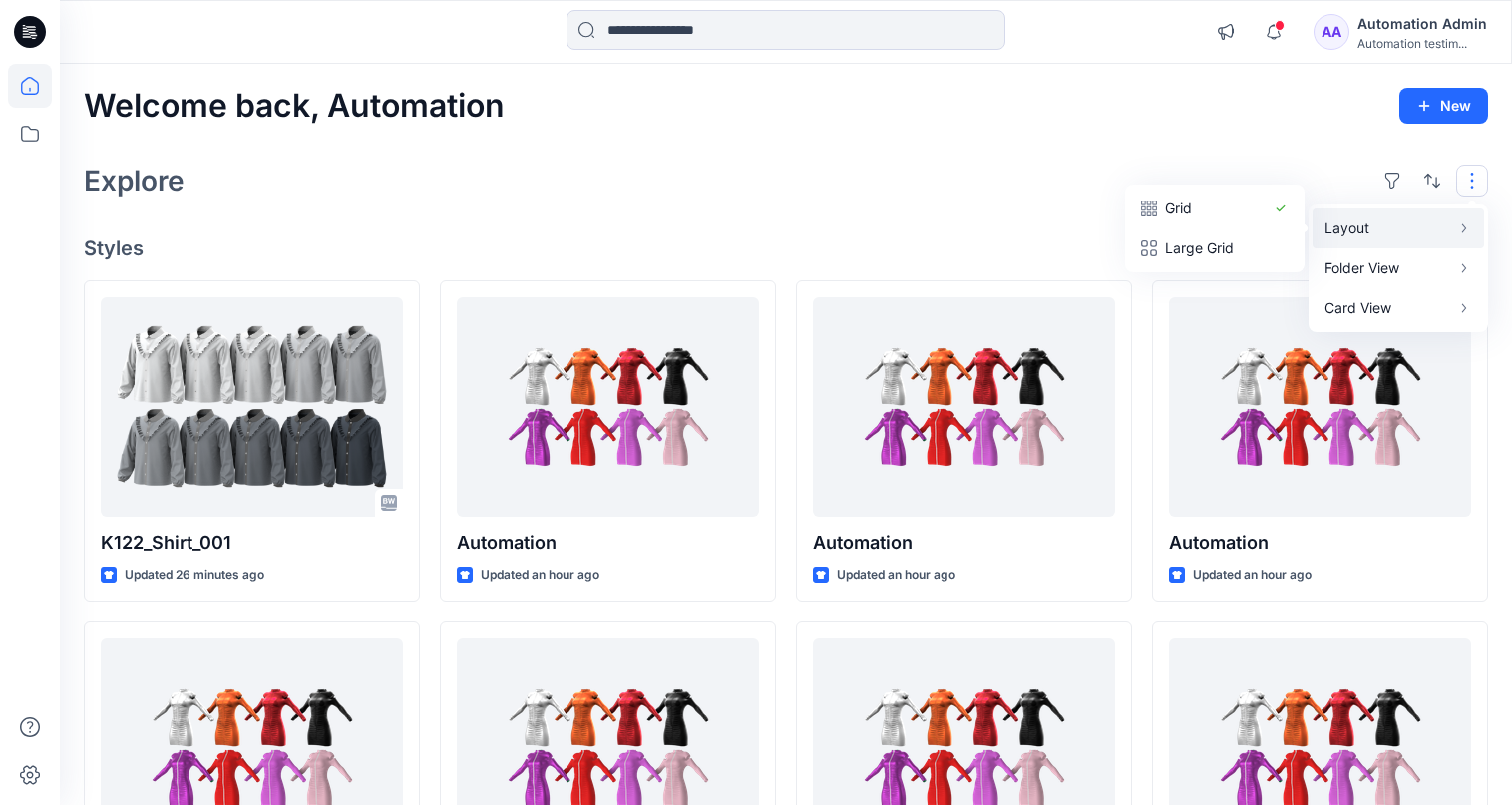 click at bounding box center (1472, 181) 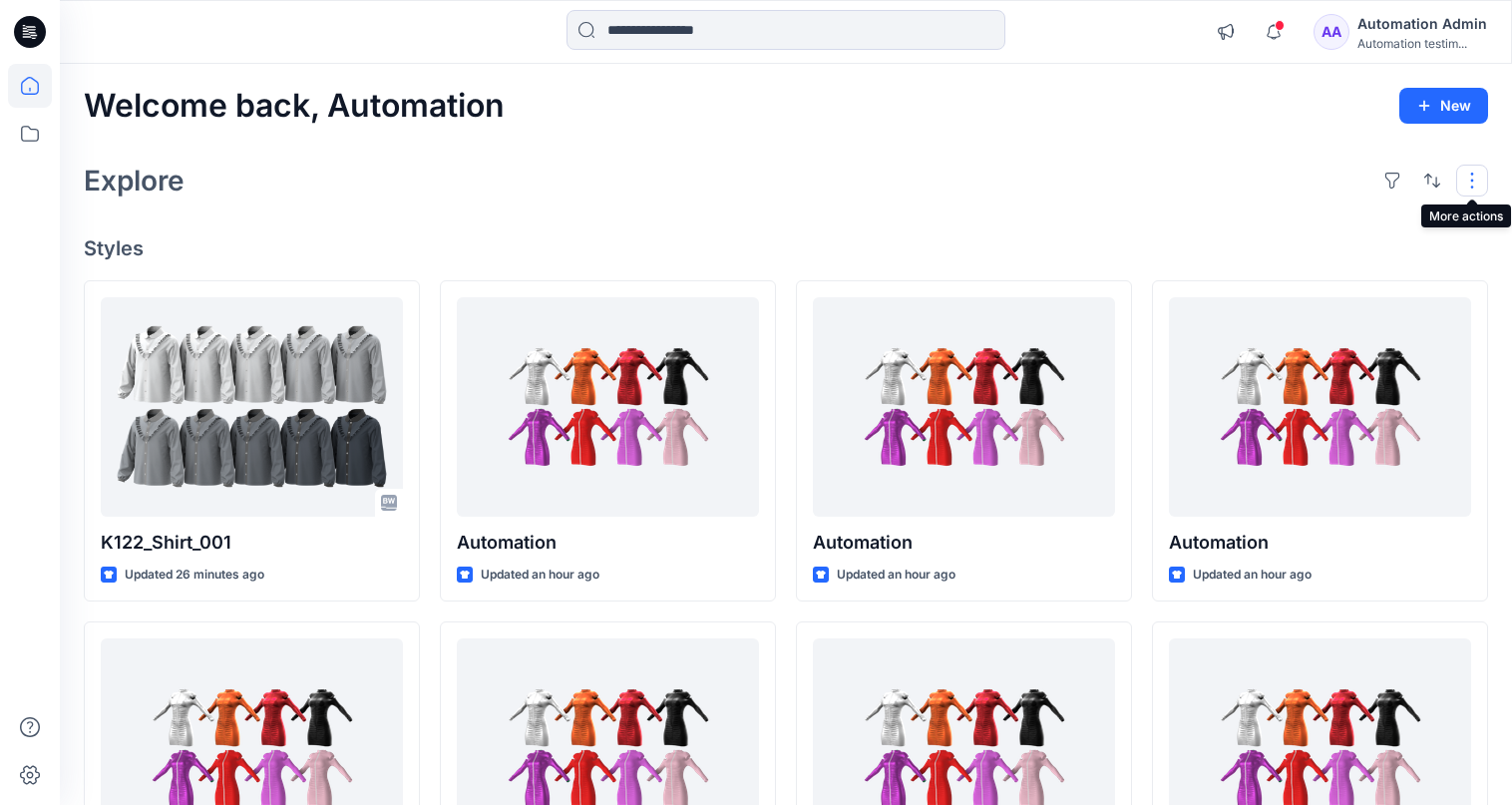 click at bounding box center (1472, 181) 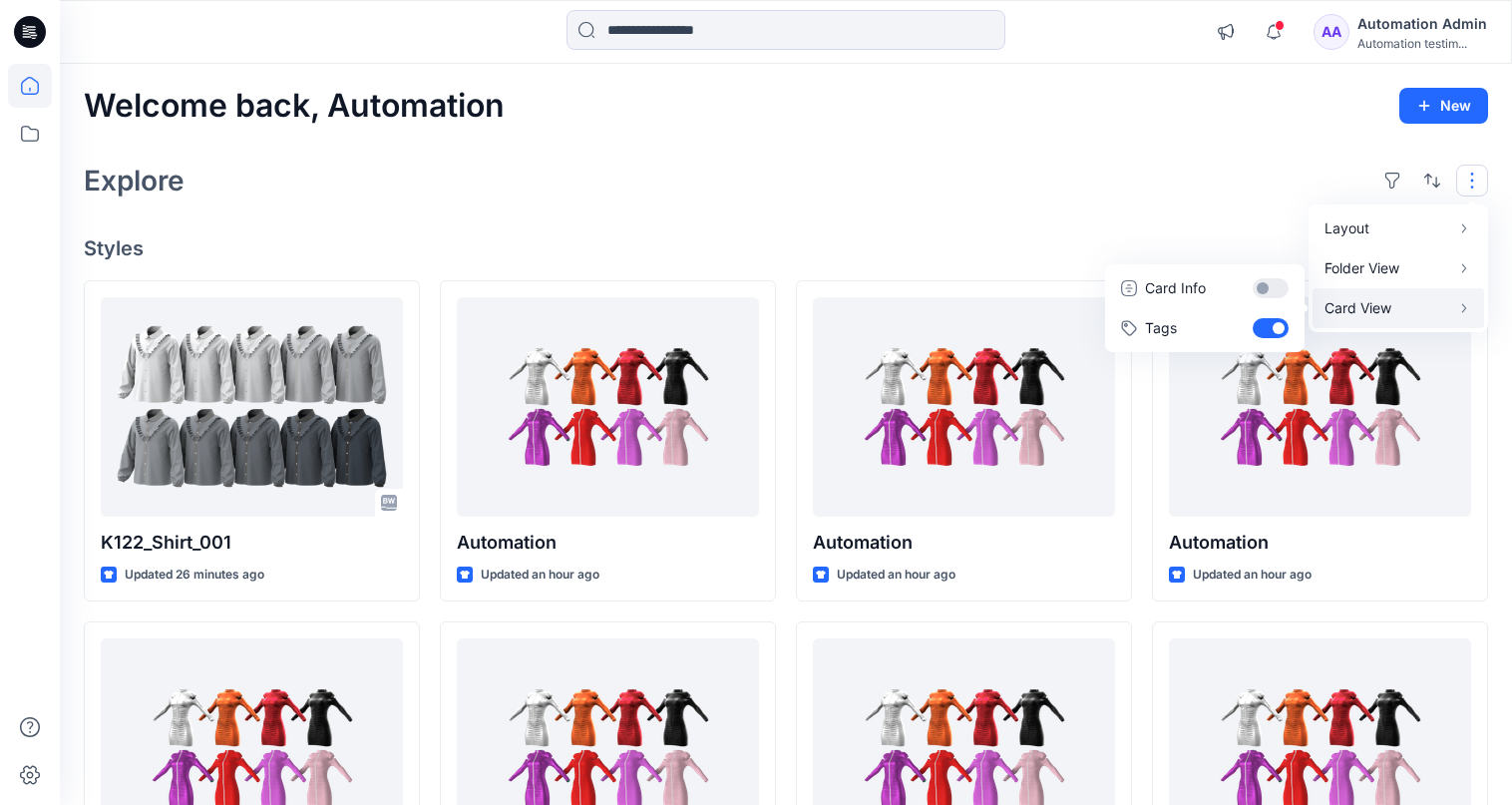 click on "Card View" at bounding box center [1387, 308] 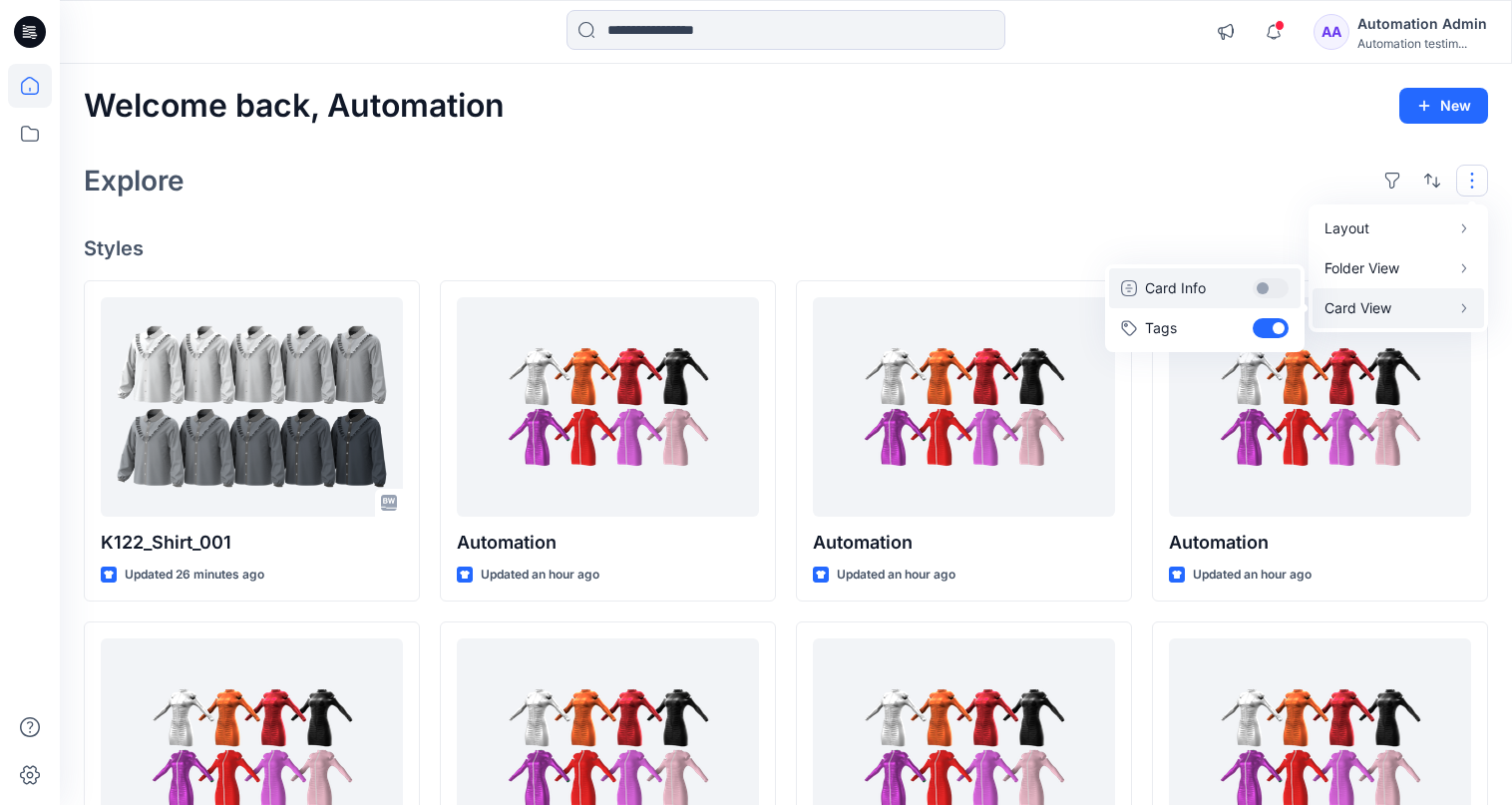 click on "Card Info" at bounding box center [1205, 288] 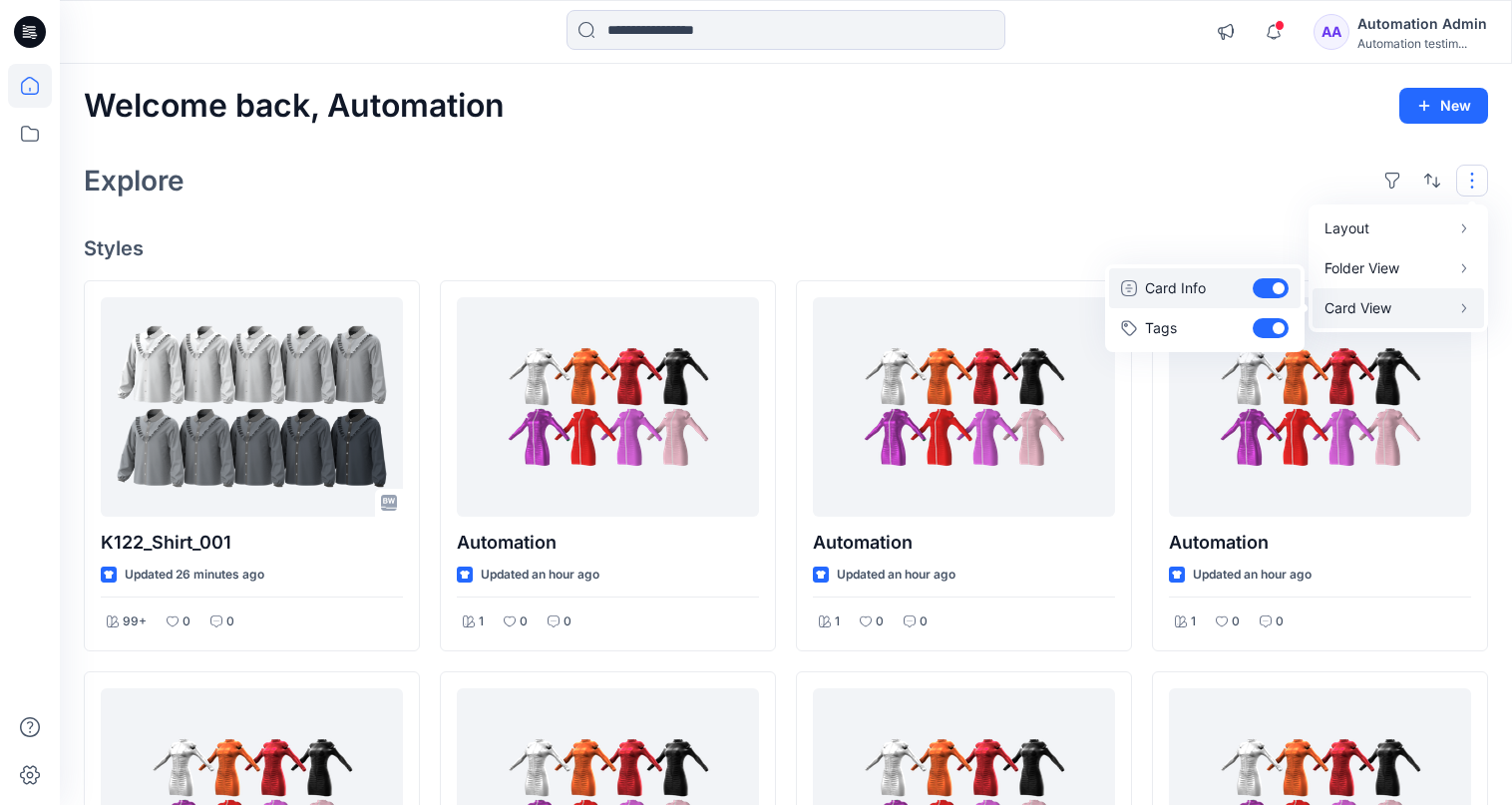 click on "Card Info" at bounding box center (1205, 288) 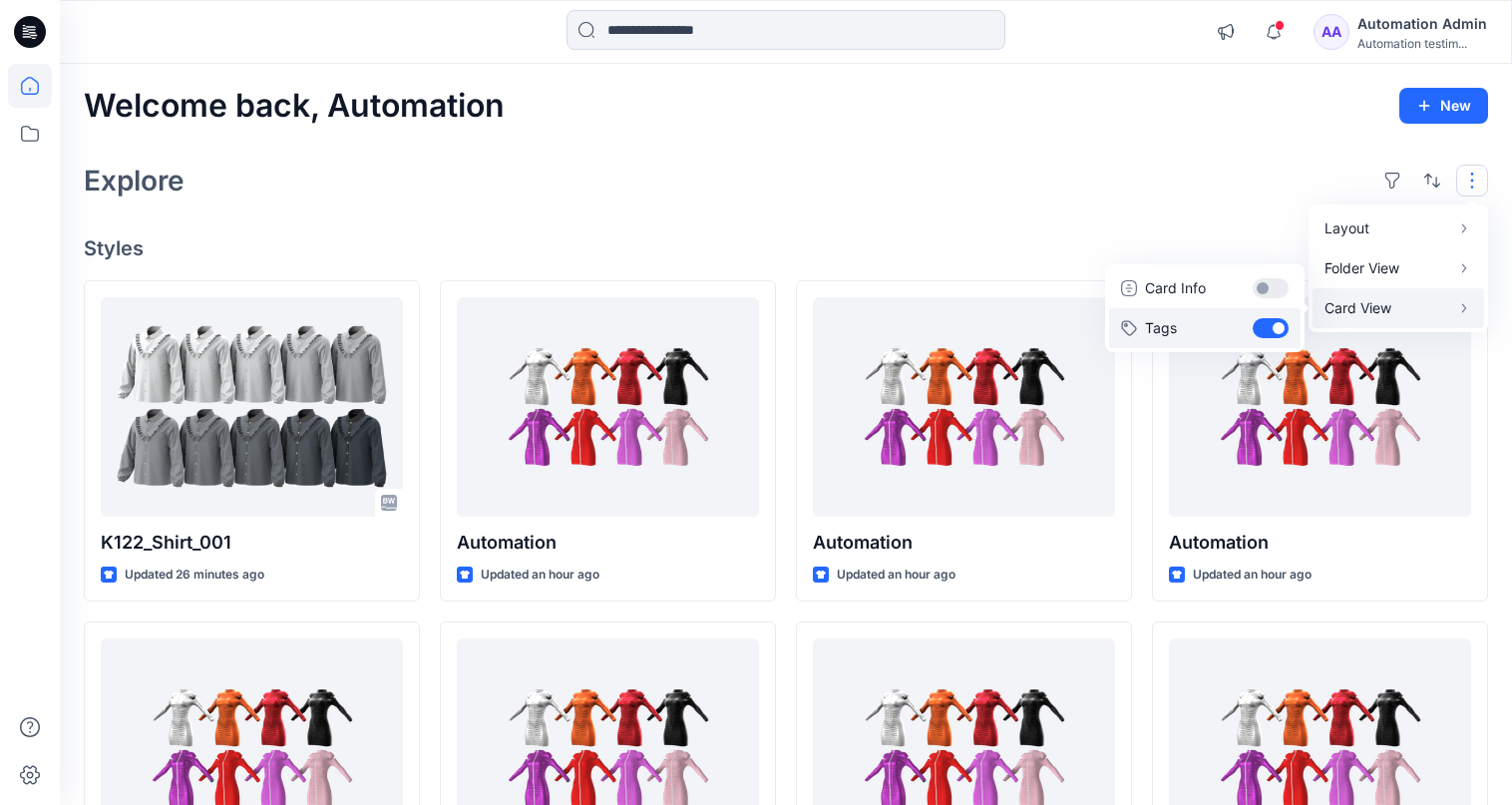 click on "Tags" at bounding box center [1205, 328] 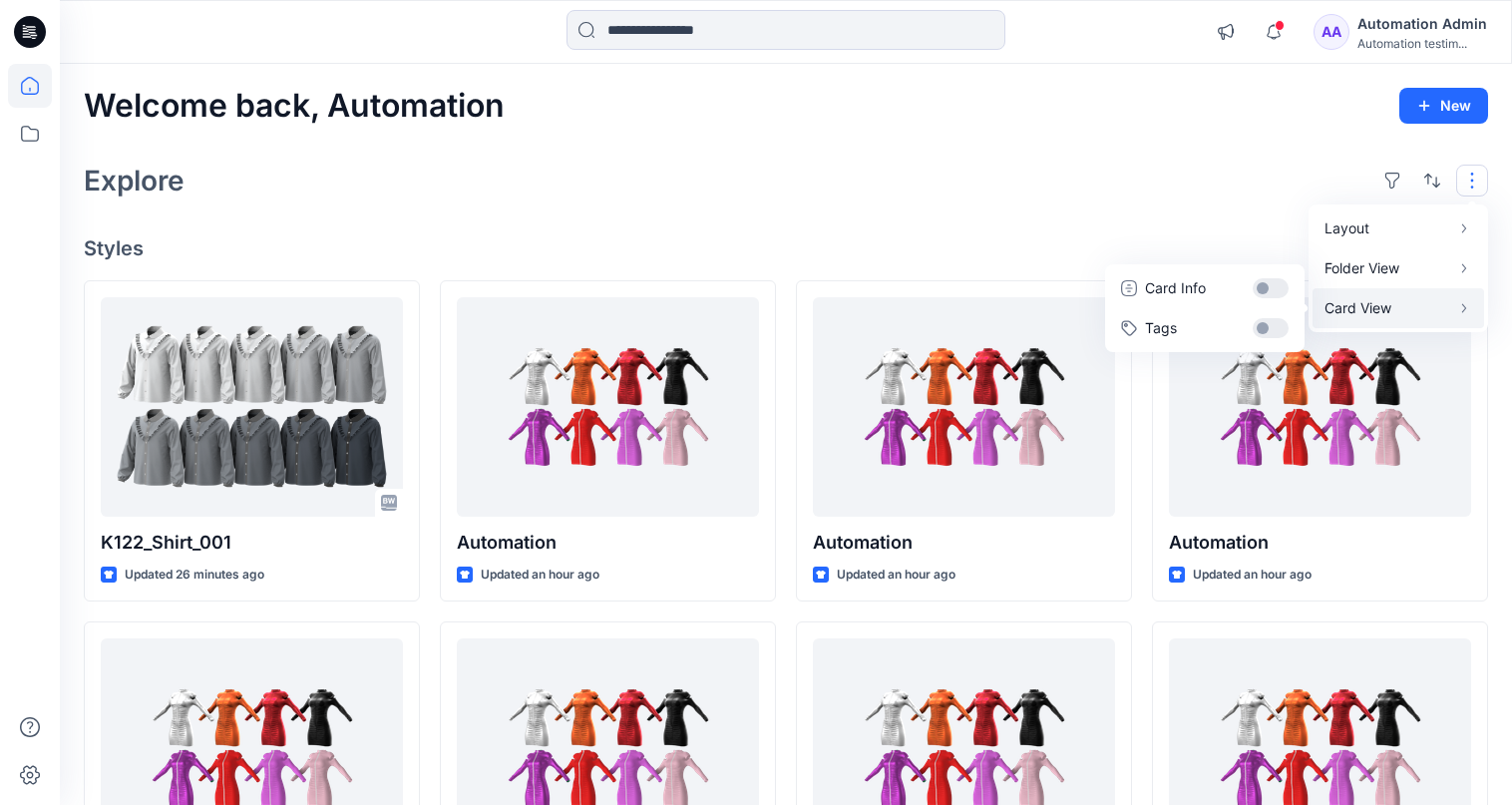 click on "Layout Grid Large Grid Folder View Compact Card Card View Card Info Tags" at bounding box center [1432, 181] 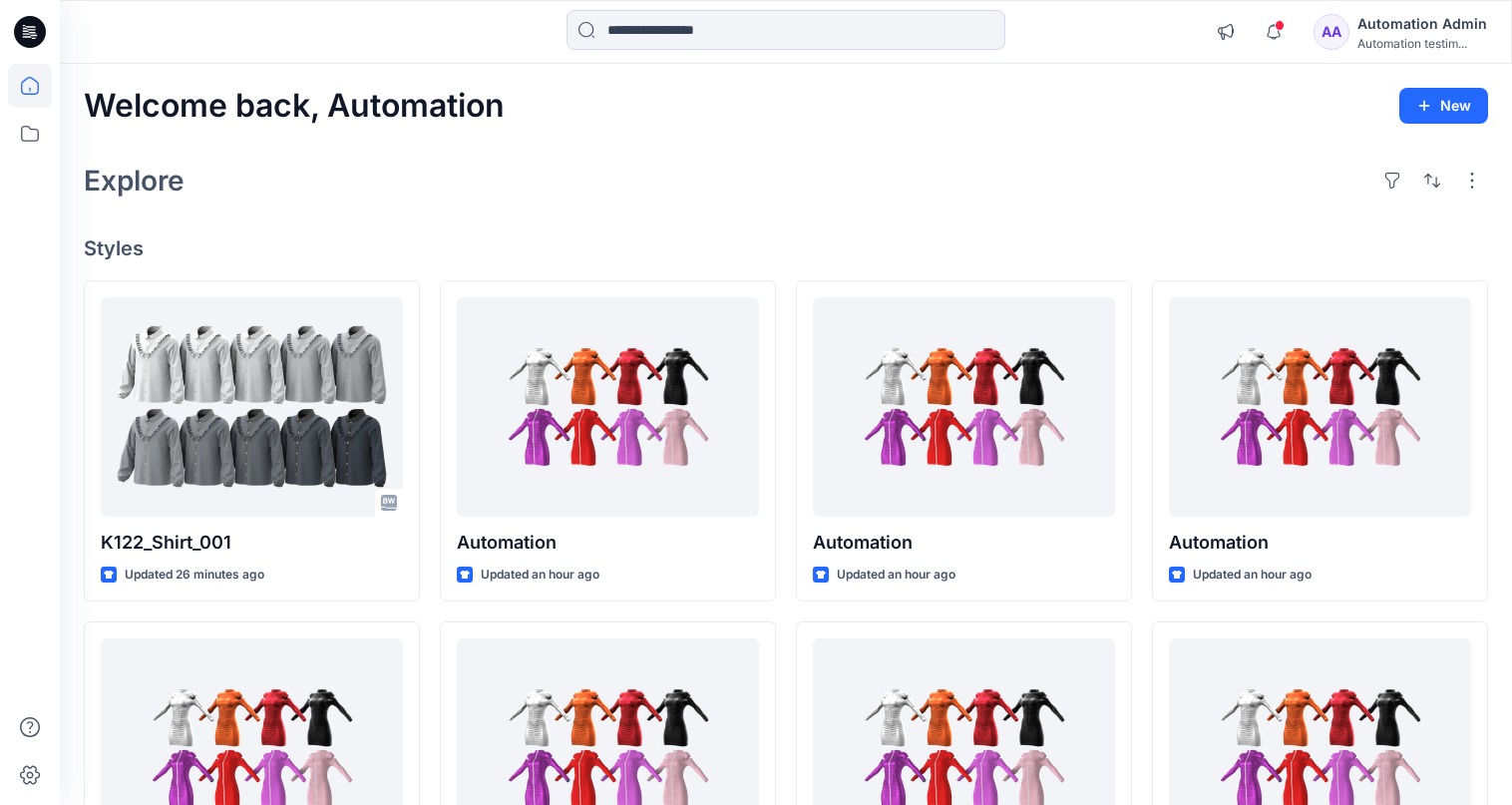click on "Explore" at bounding box center [786, 181] 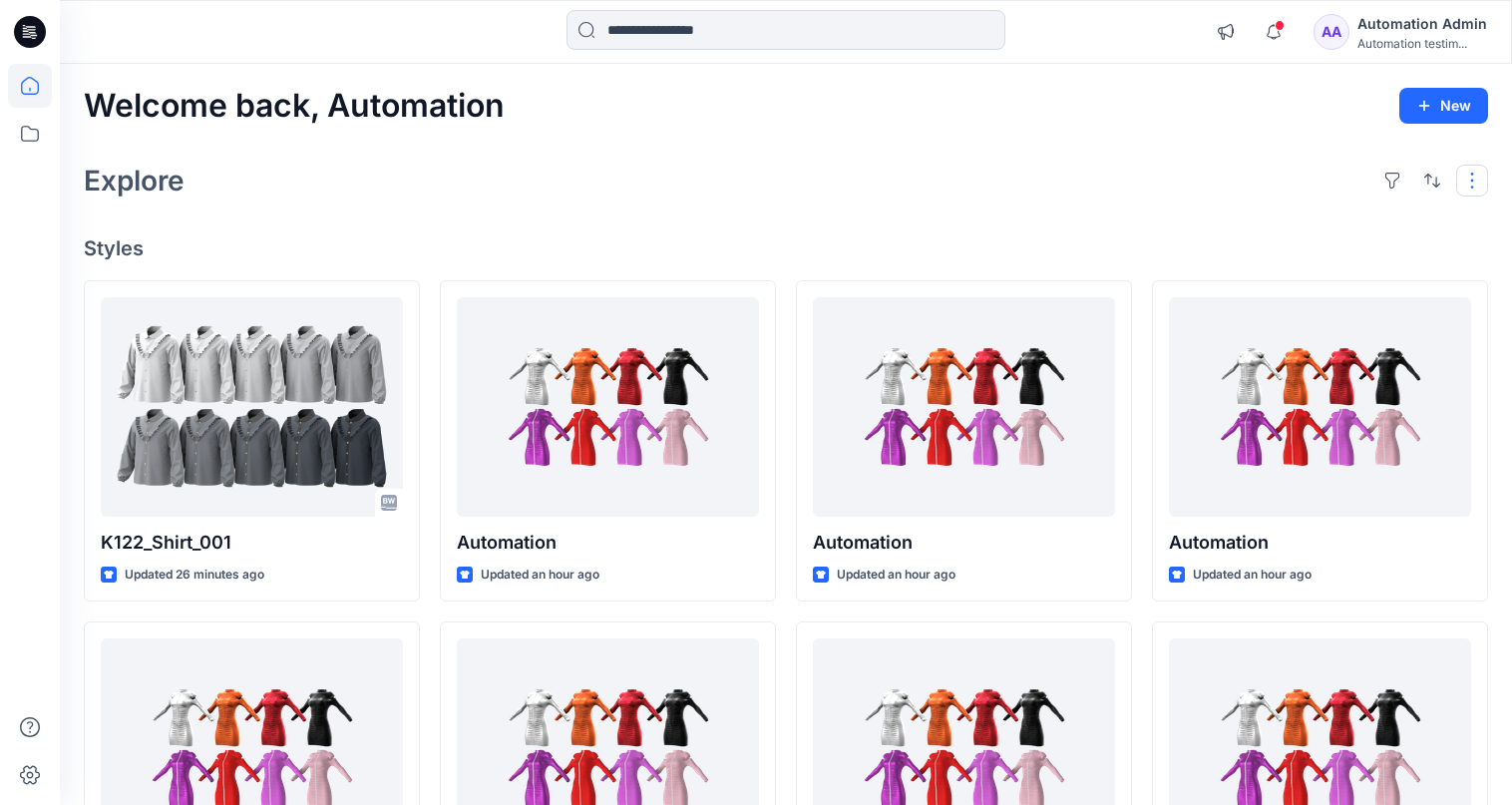 click at bounding box center [1472, 181] 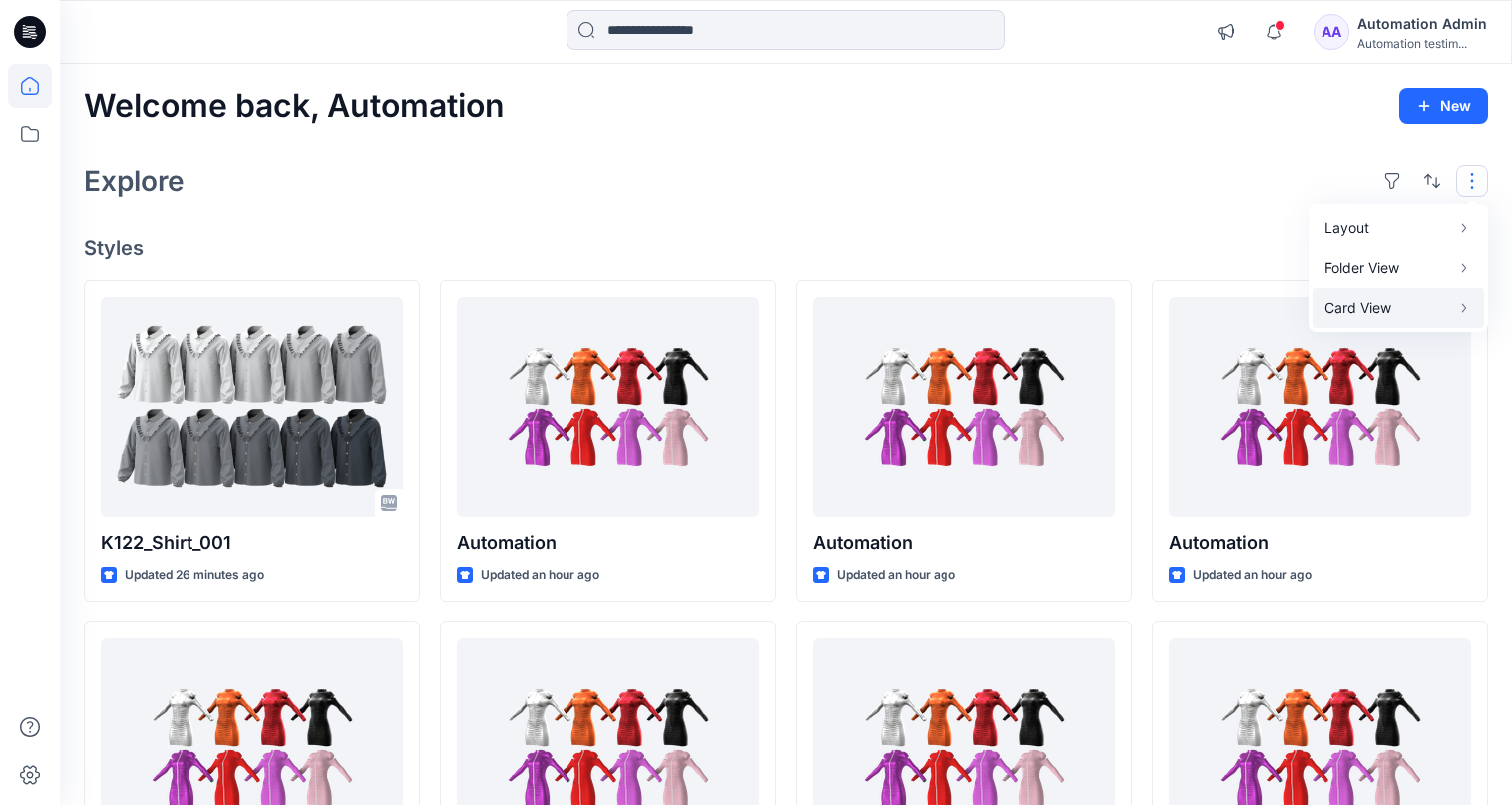 click on "Card View" at bounding box center (1387, 308) 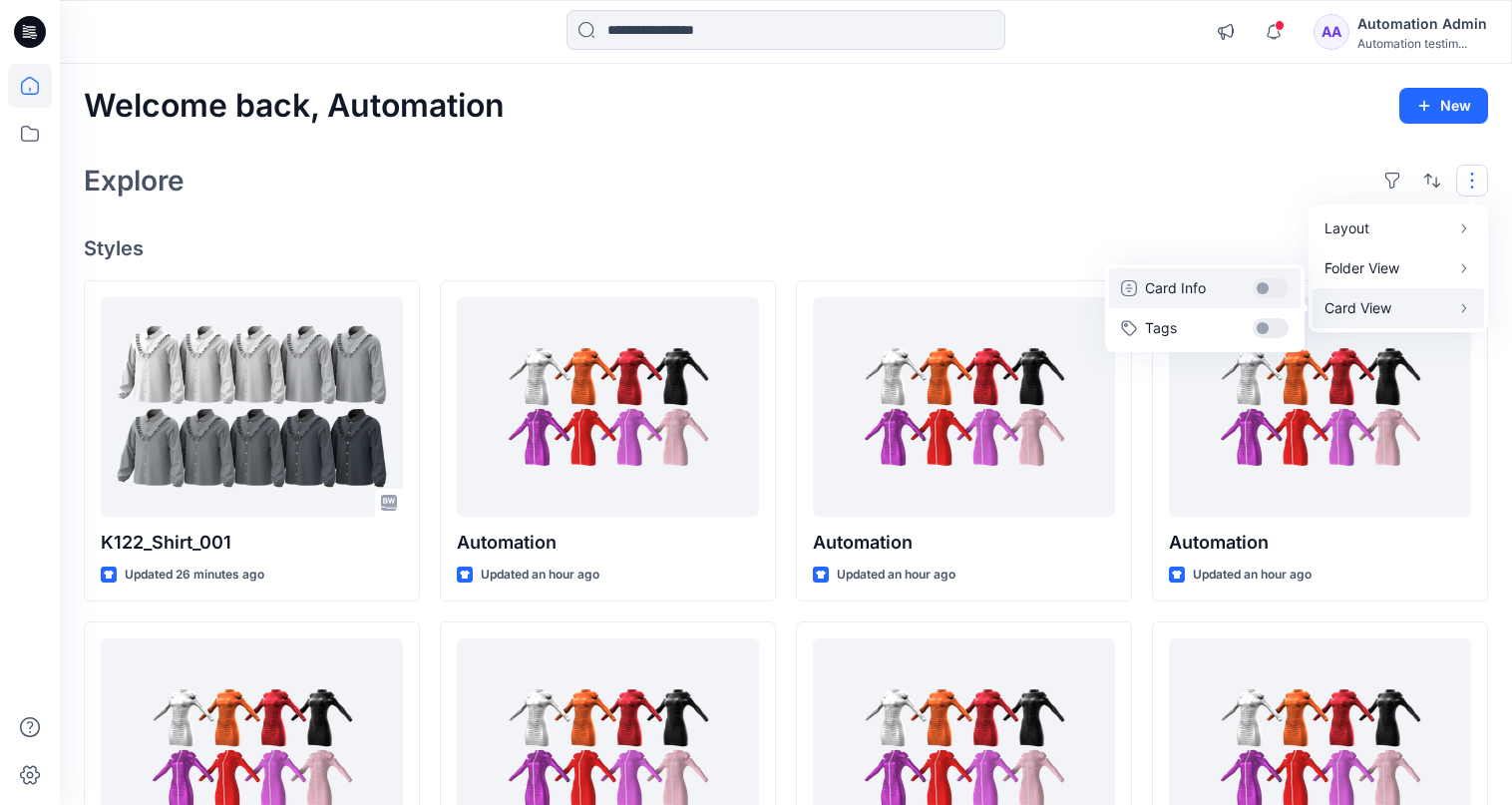 click on "Card Info" at bounding box center [1205, 288] 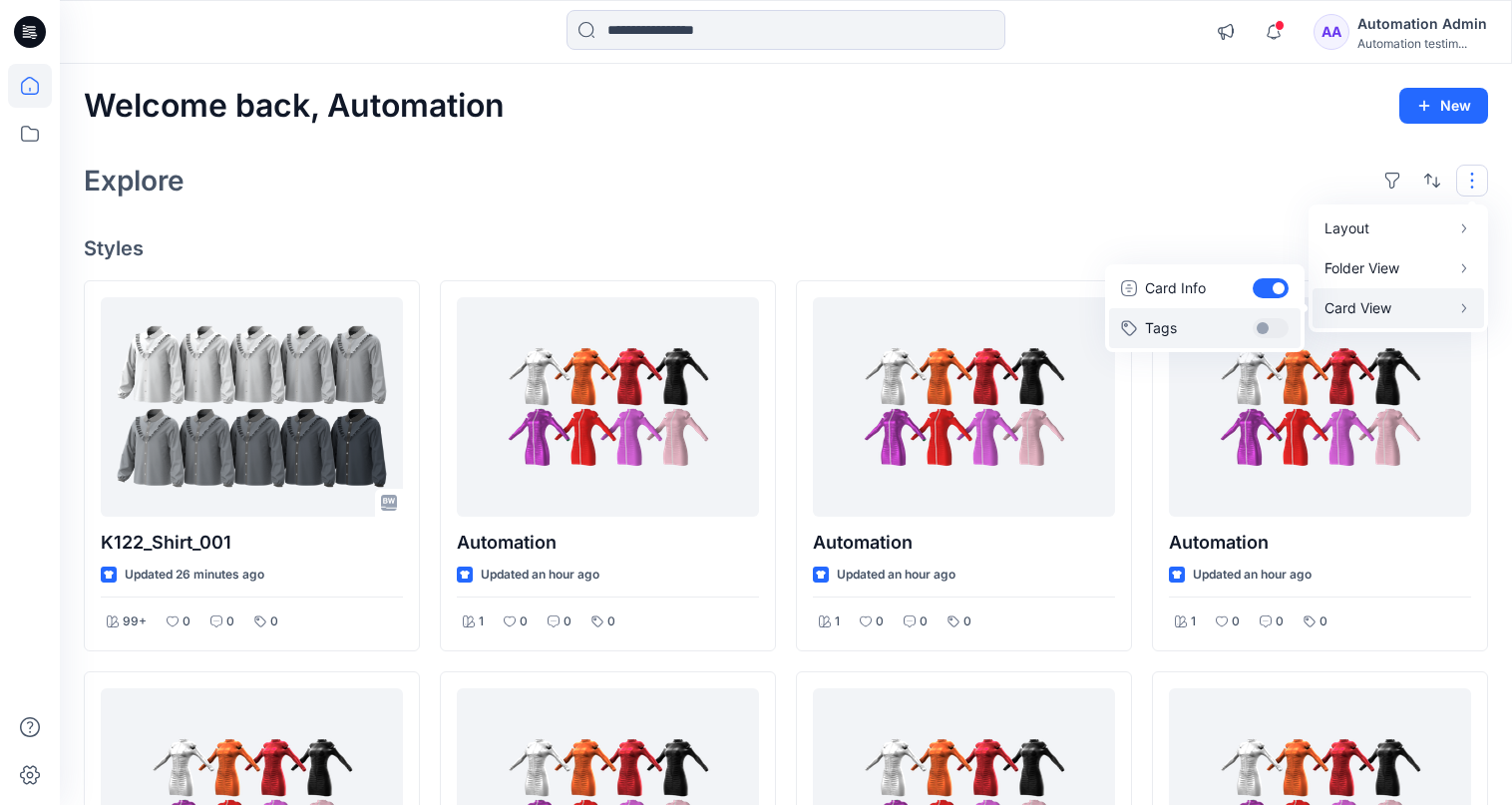 click on "Tags" at bounding box center [1205, 328] 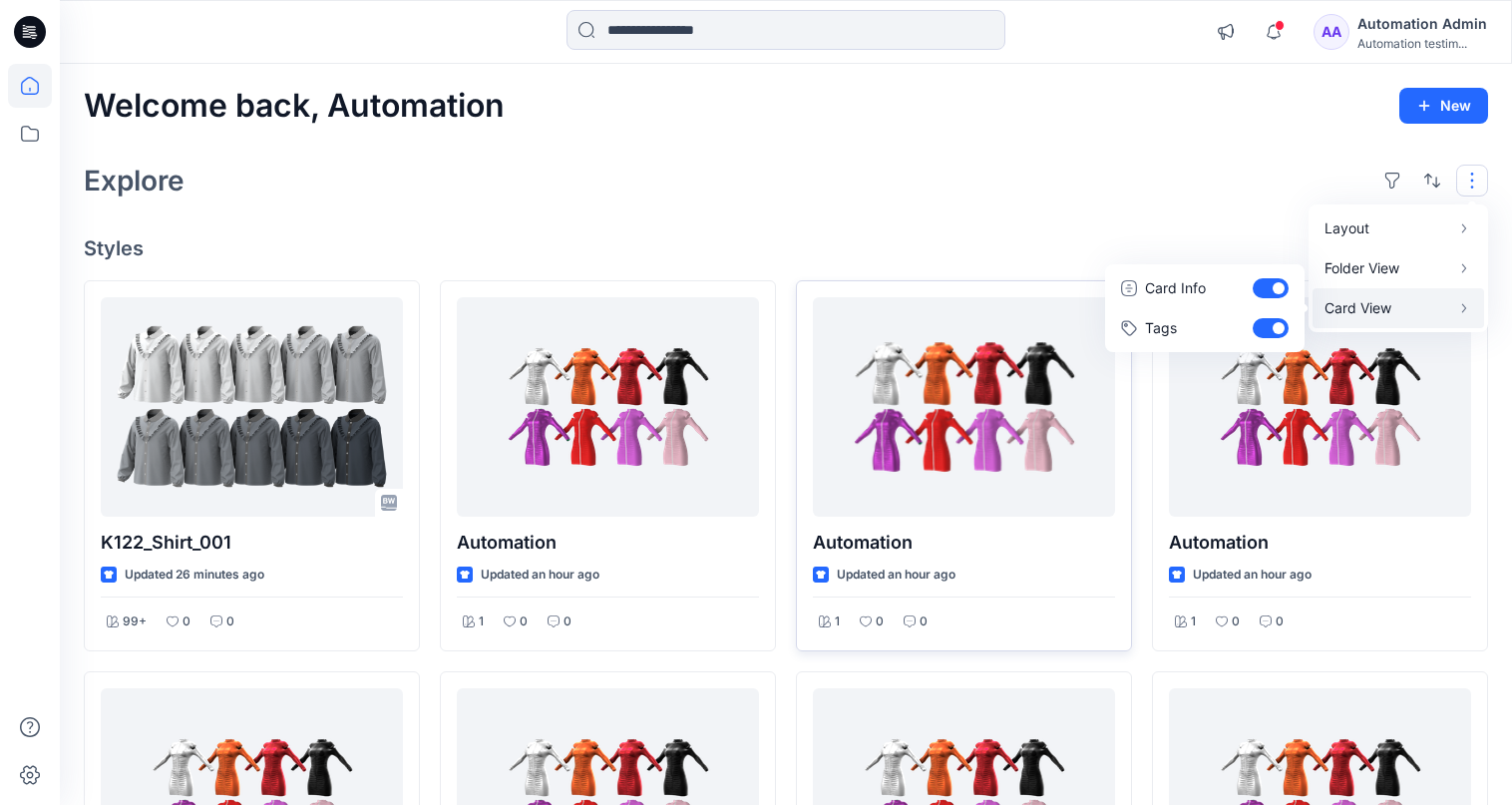 click on "1 0 0" at bounding box center (963, 615) 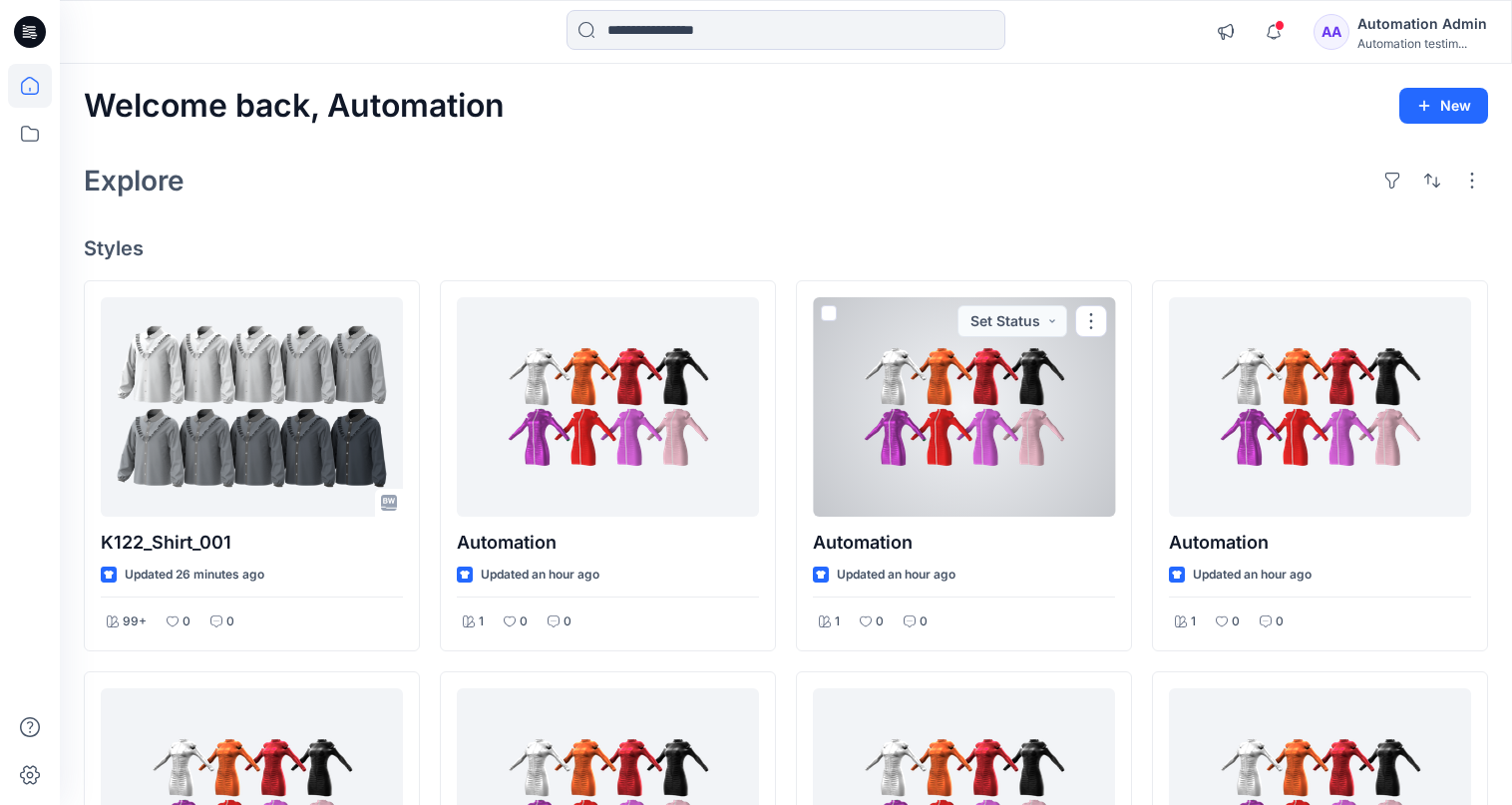 click on "AA Automation Admin Automation testim..." at bounding box center [1400, 32] 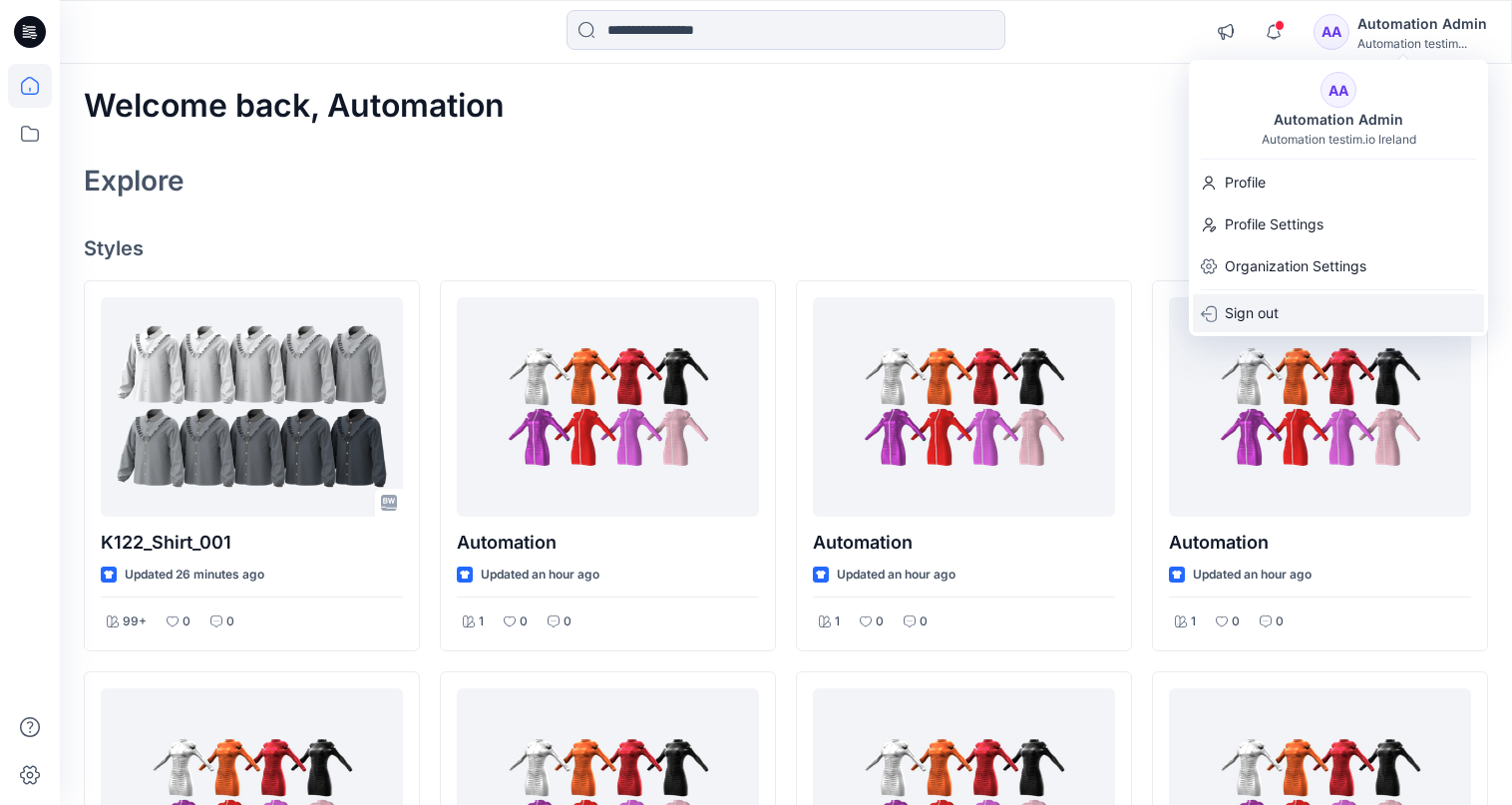 click on "Sign out" at bounding box center (1338, 313) 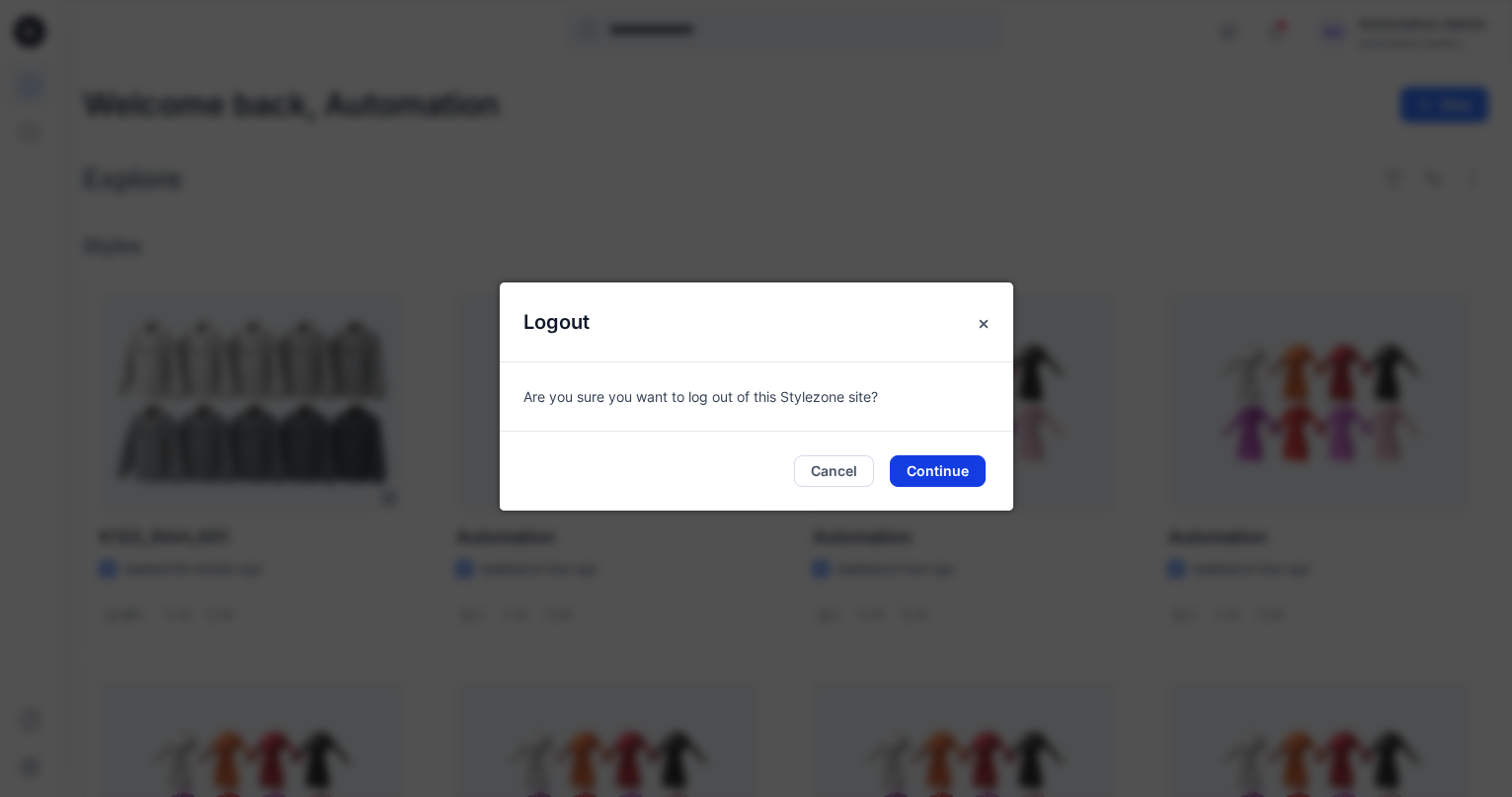 click on "Continue" at bounding box center (937, 471) 